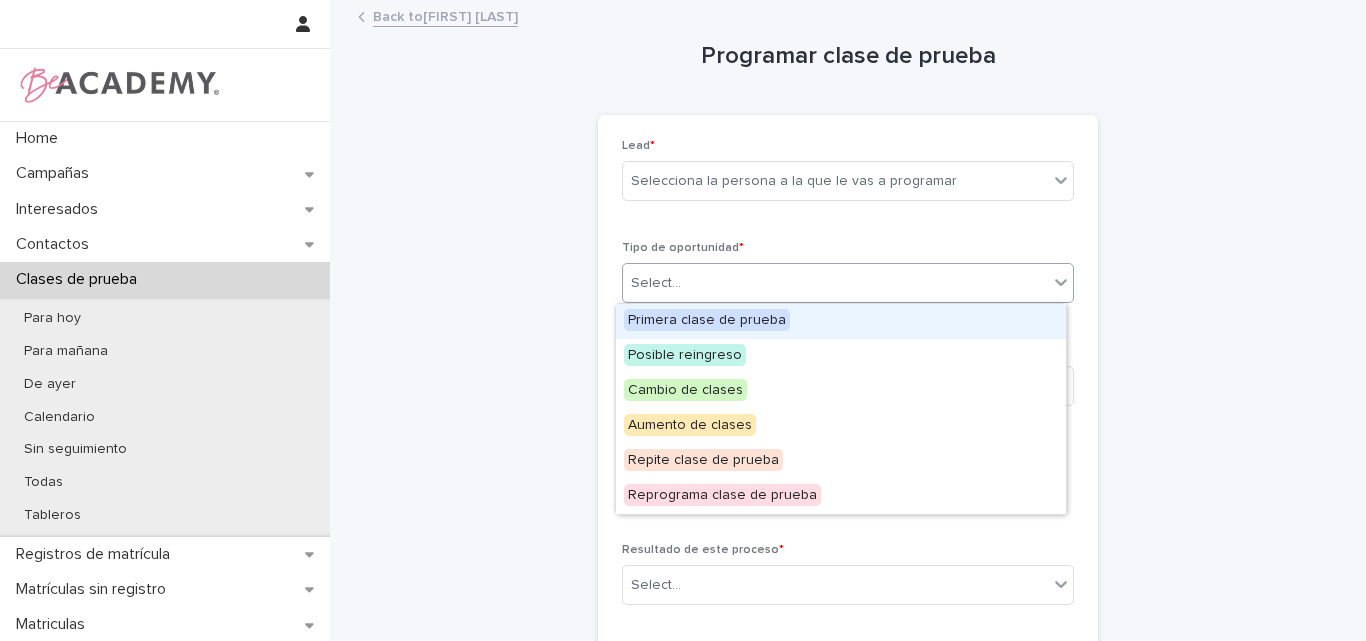scroll, scrollTop: 0, scrollLeft: 0, axis: both 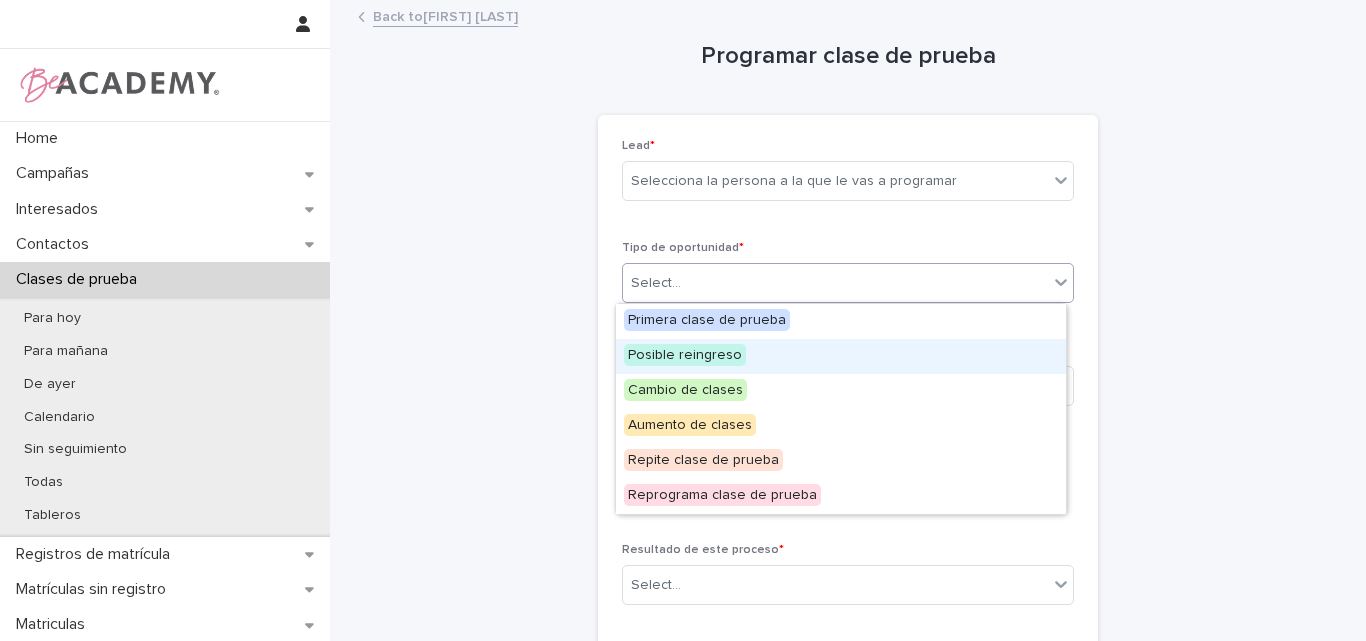 click on "Posible reingreso" at bounding box center (685, 355) 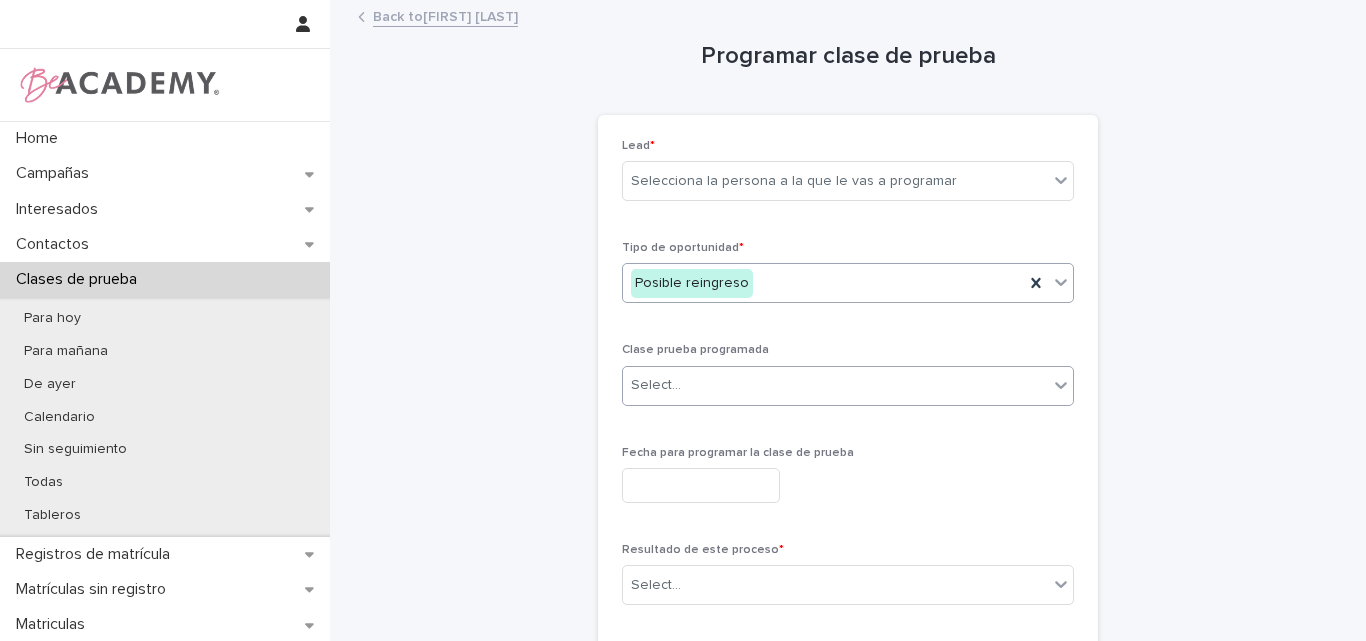 click on "Select..." at bounding box center (835, 385) 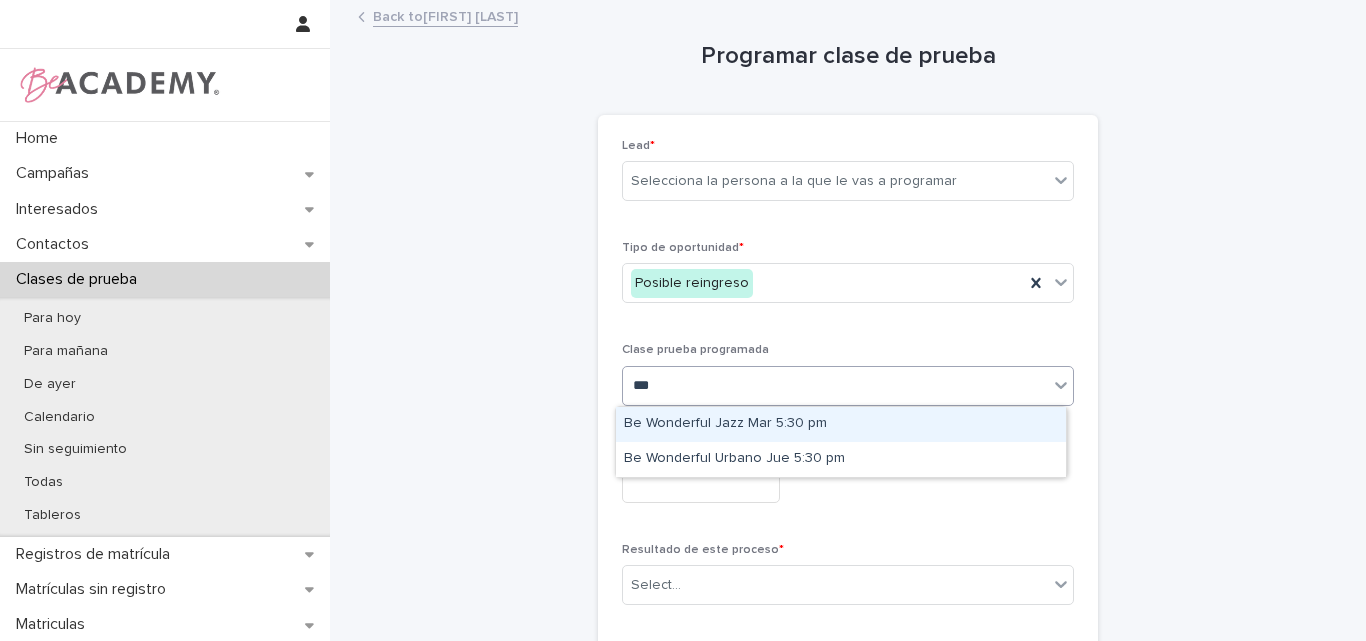type on "****" 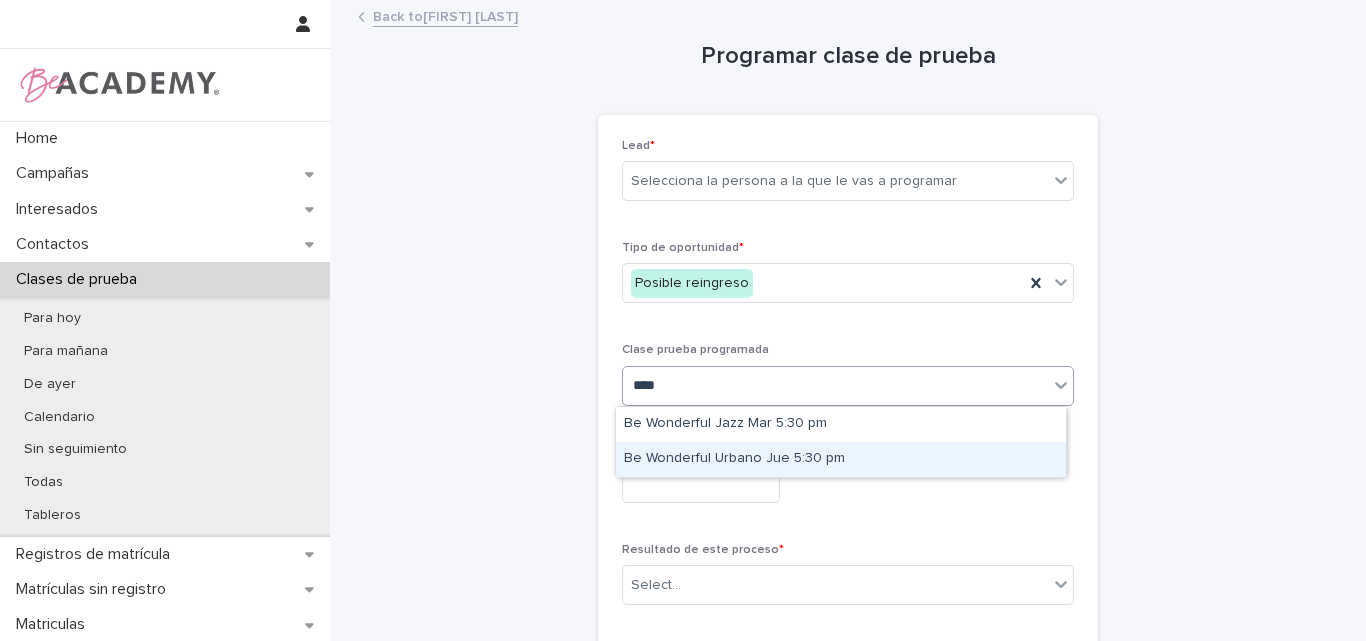click on "Be Wonderful Urbano Jue 5:30 pm" at bounding box center [841, 459] 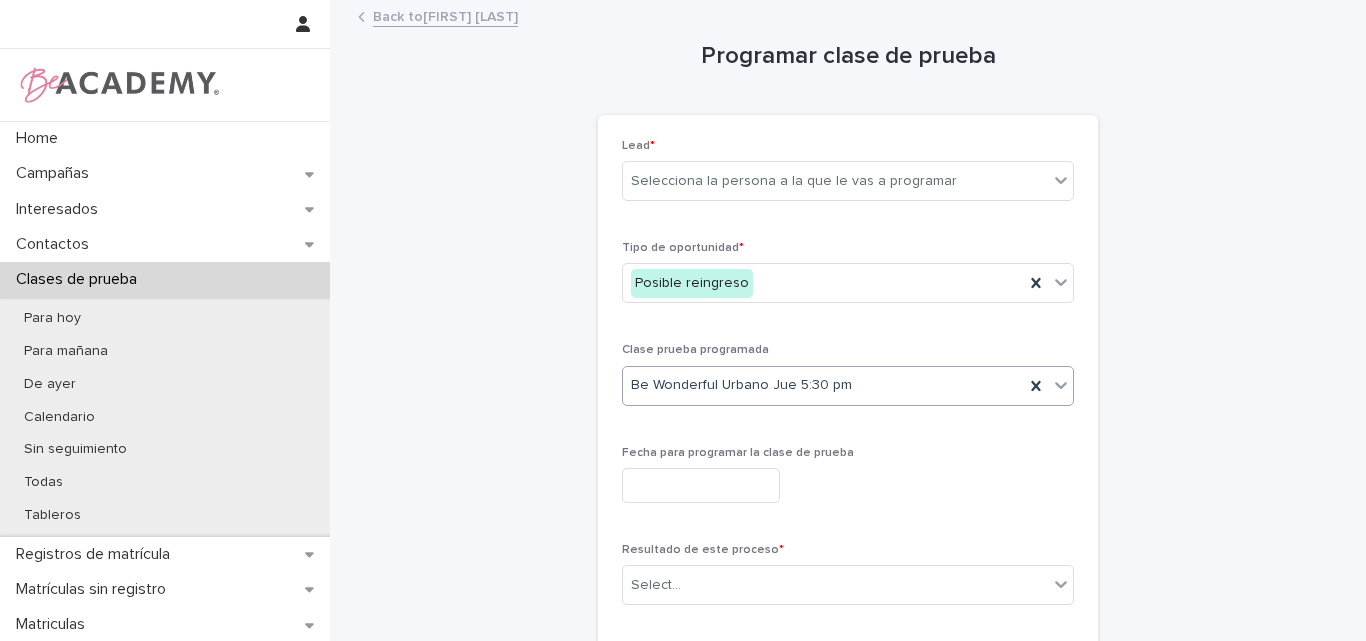 click at bounding box center (701, 485) 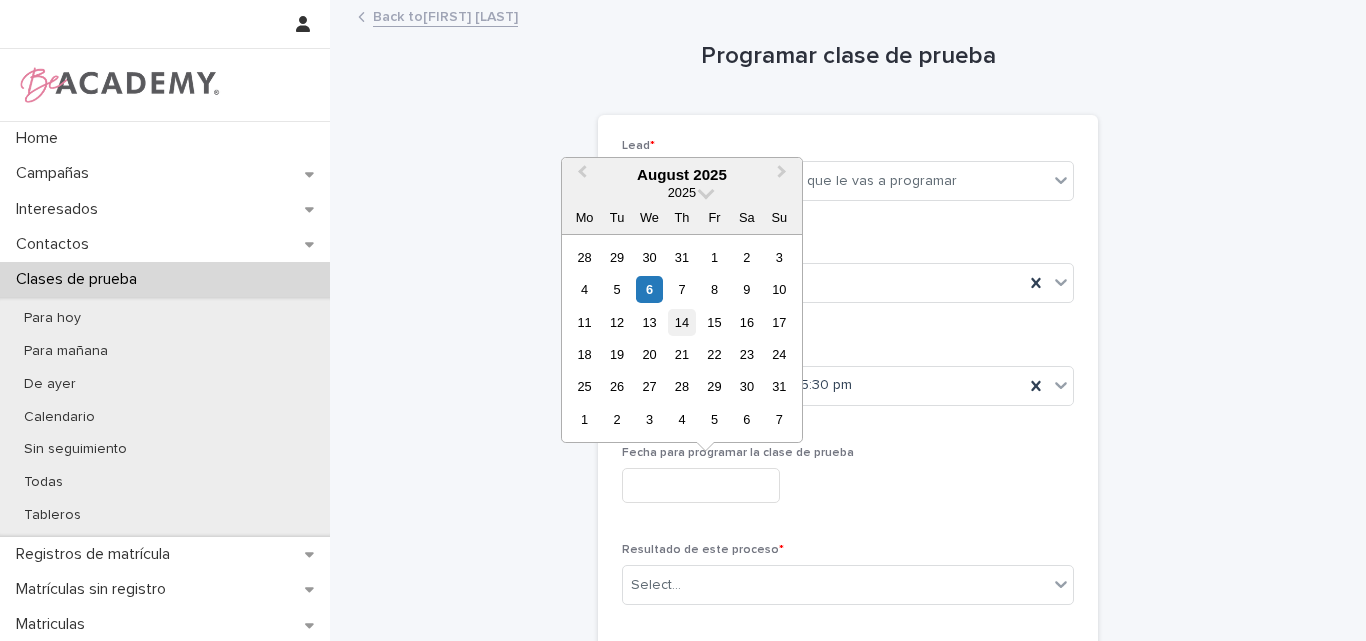 click on "14" at bounding box center (681, 322) 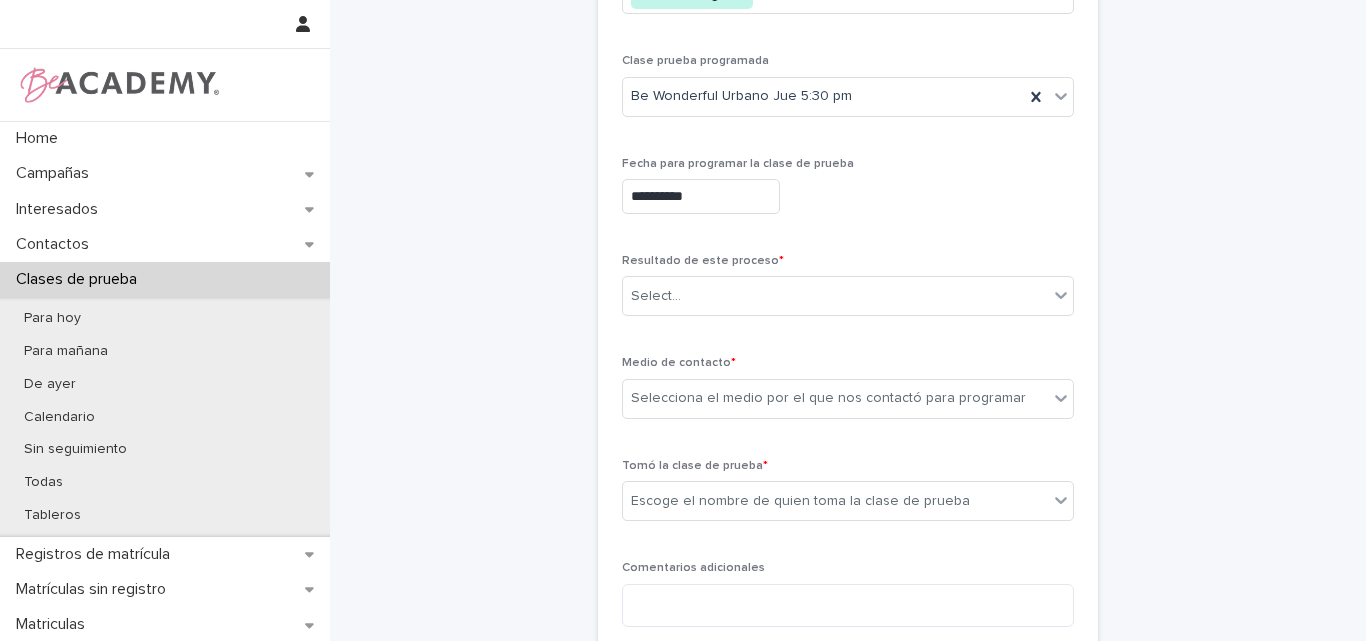 scroll, scrollTop: 300, scrollLeft: 0, axis: vertical 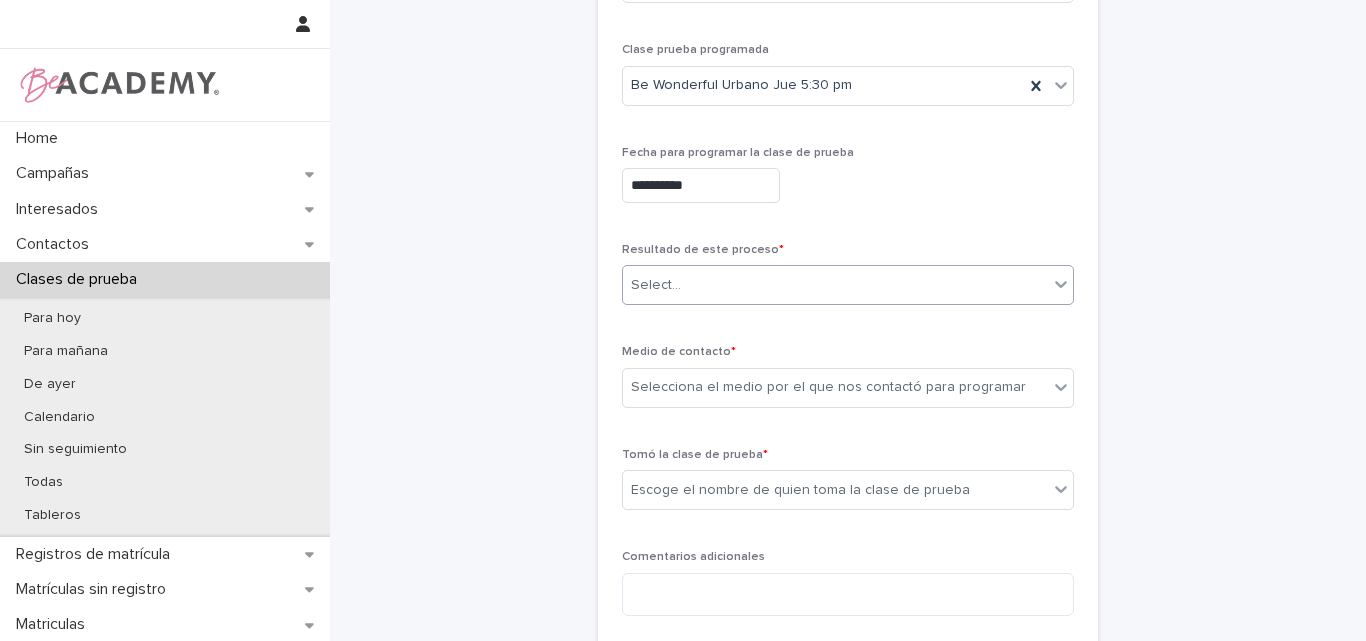click on "Select..." at bounding box center (835, 285) 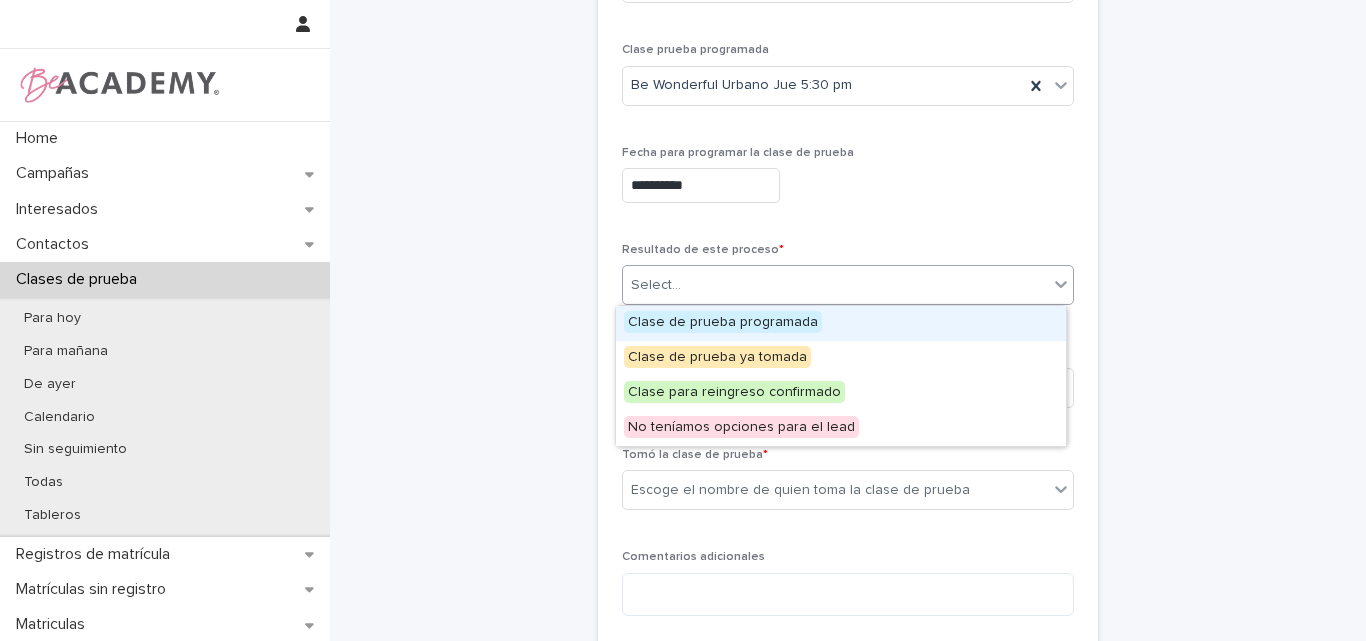 click on "Clase de prueba programada" at bounding box center [723, 322] 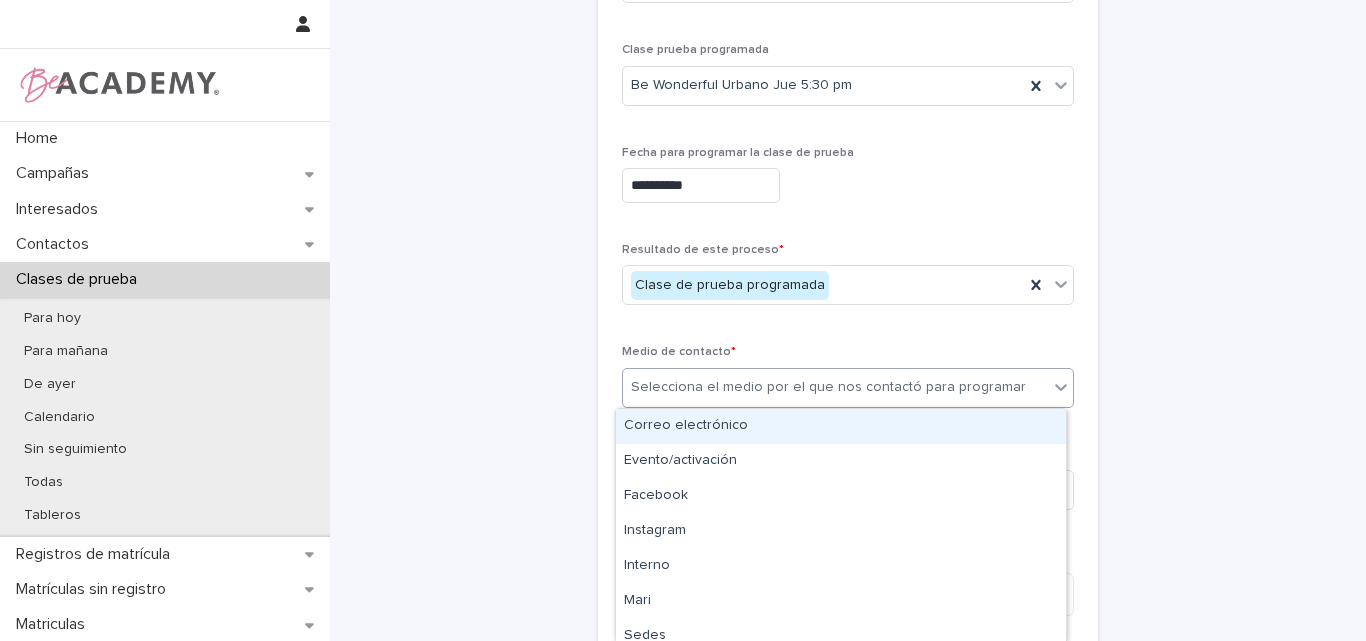 click on "Selecciona el medio por el que nos contactó para programar" at bounding box center (828, 387) 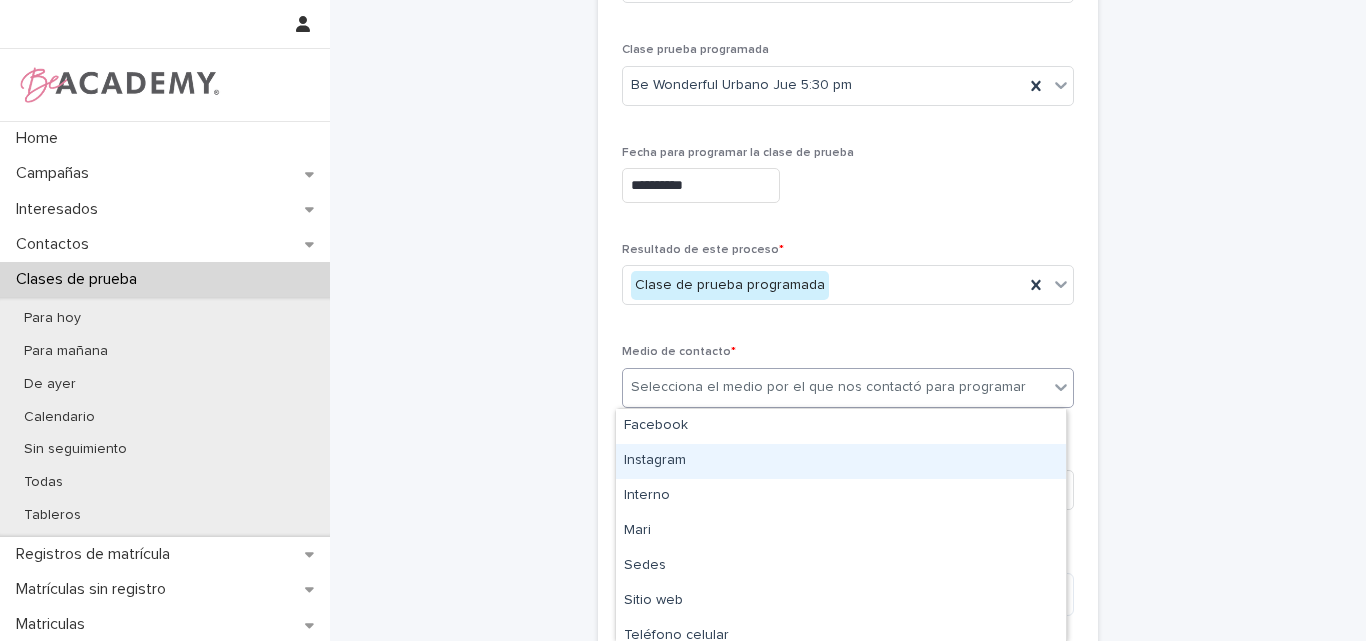 scroll, scrollTop: 100, scrollLeft: 0, axis: vertical 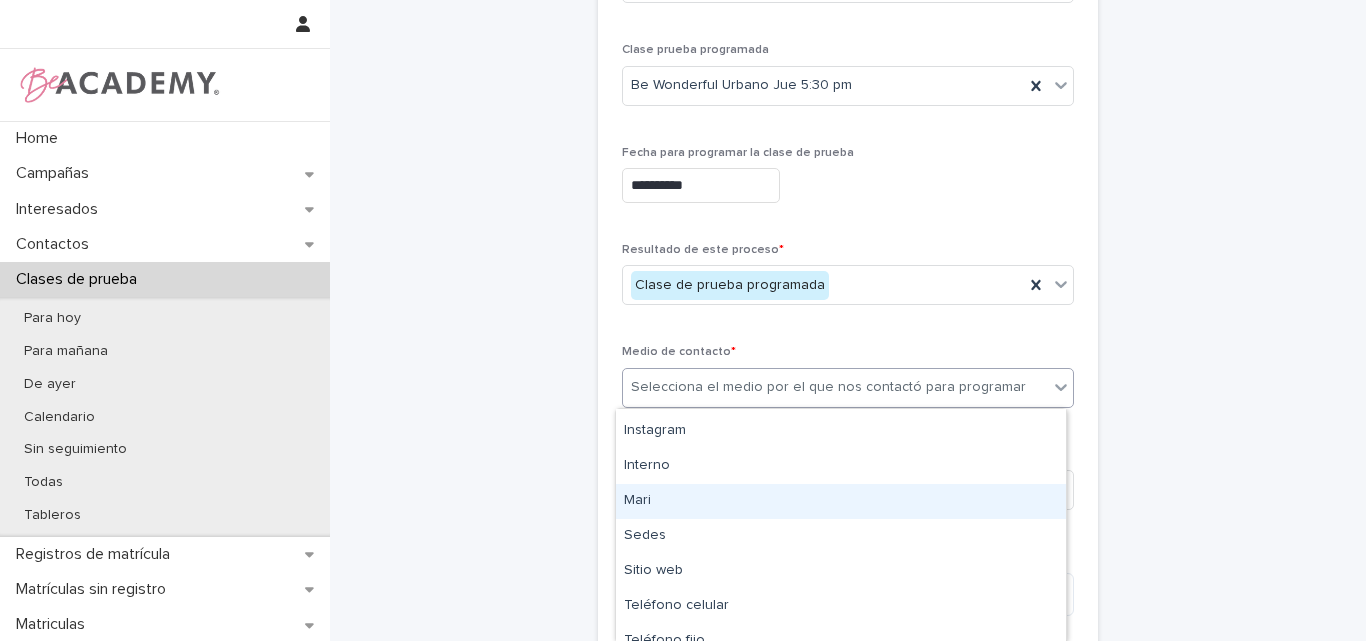 type on "*" 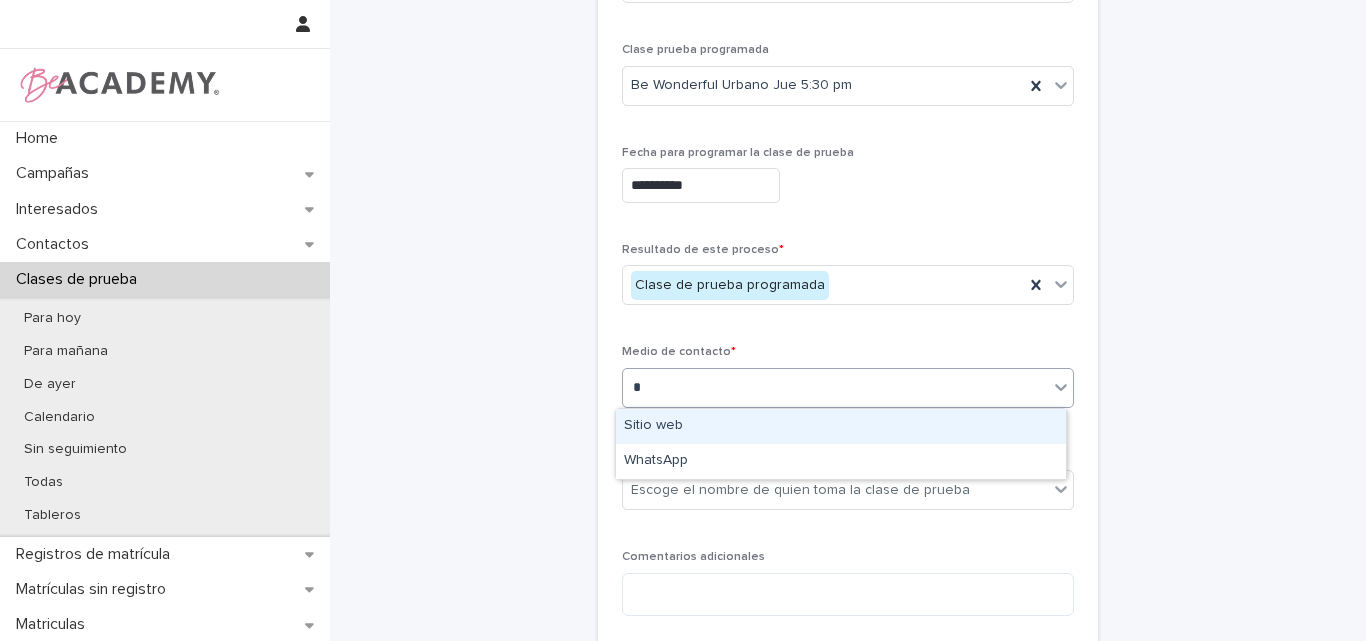 scroll, scrollTop: 0, scrollLeft: 0, axis: both 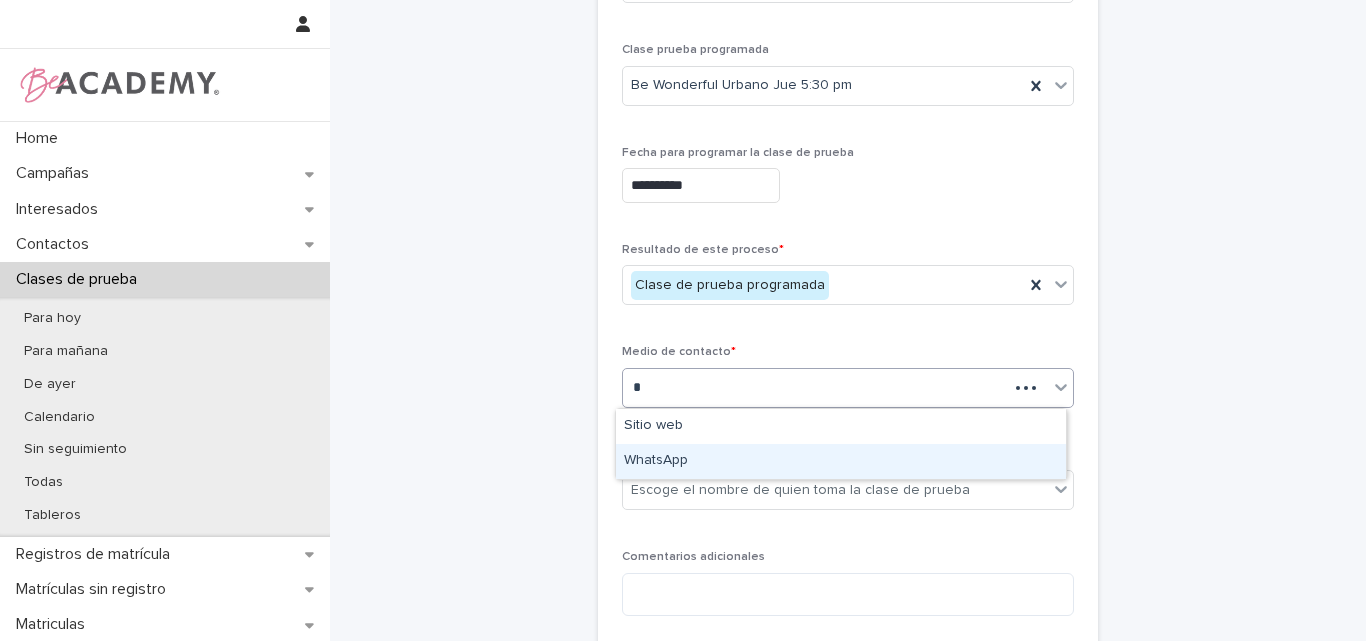 click on "WhatsApp" at bounding box center [841, 461] 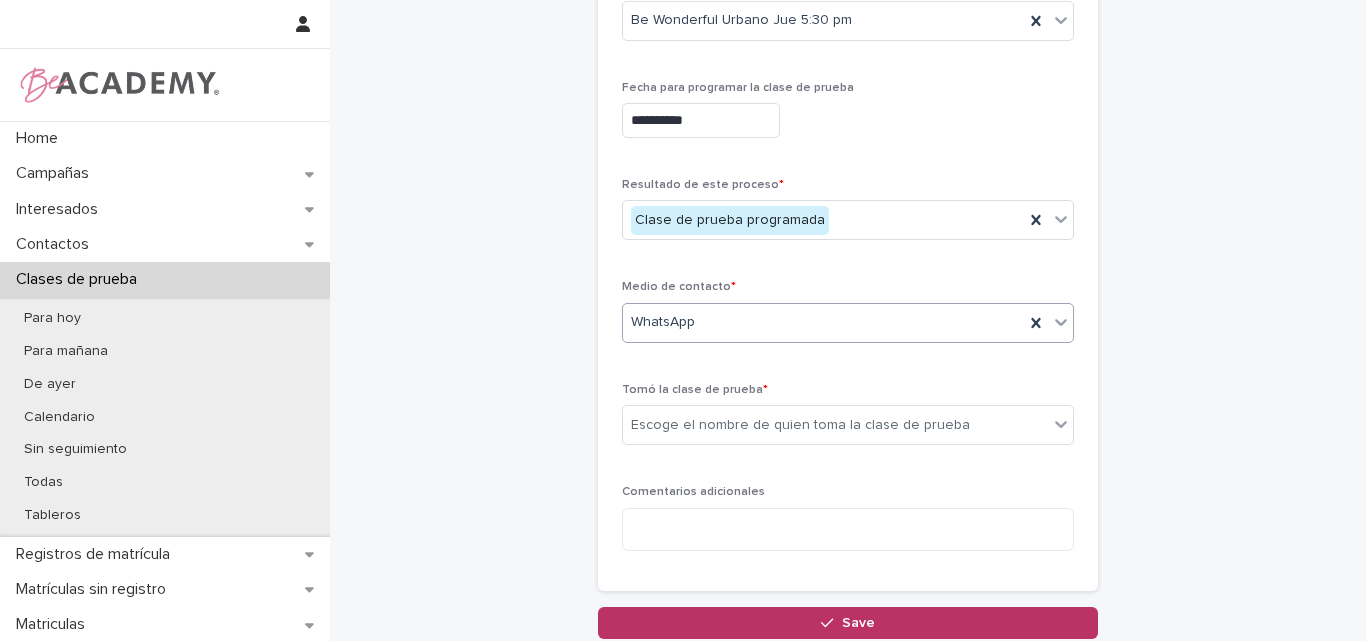 scroll, scrollTop: 400, scrollLeft: 0, axis: vertical 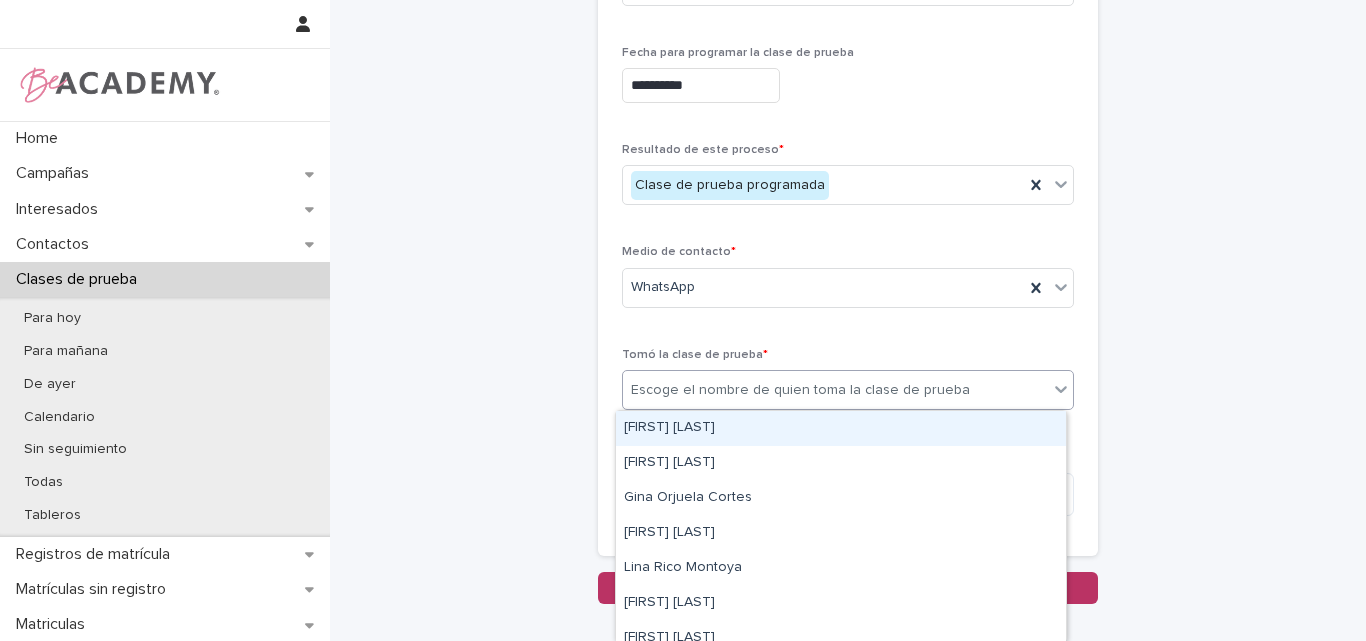 click on "Escoge el nombre de quien toma la clase de prueba" at bounding box center [800, 390] 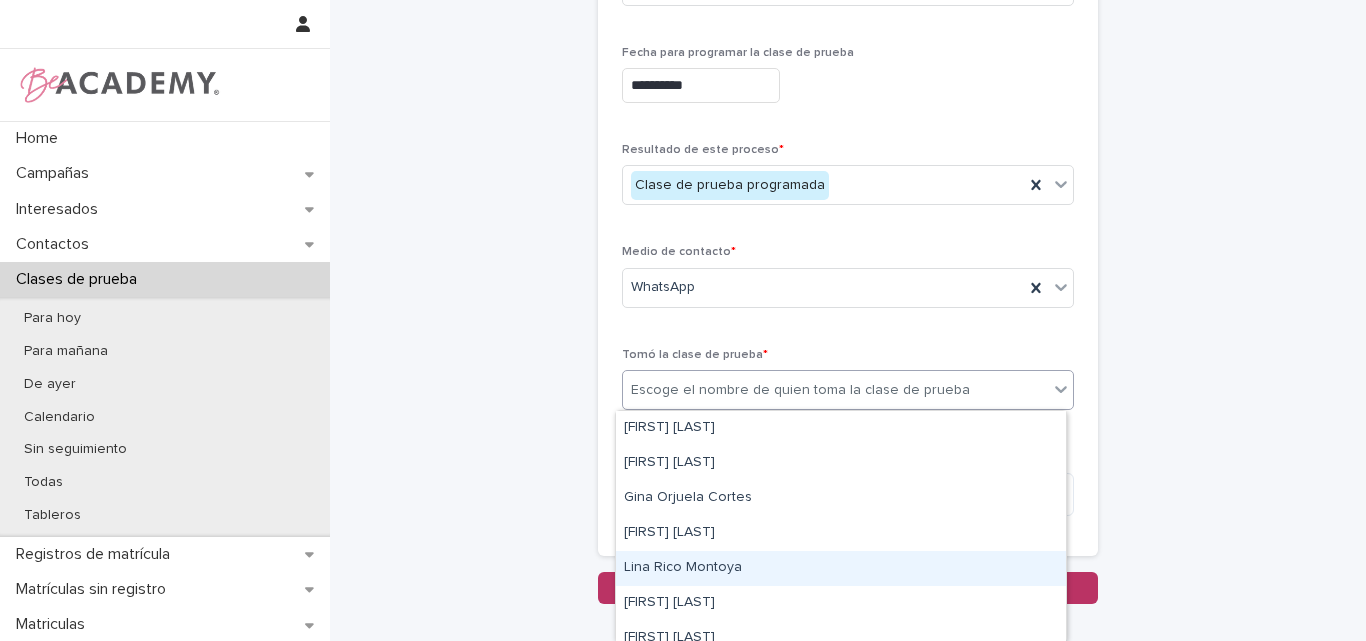 click on "Lina Rico Montoya" at bounding box center (841, 568) 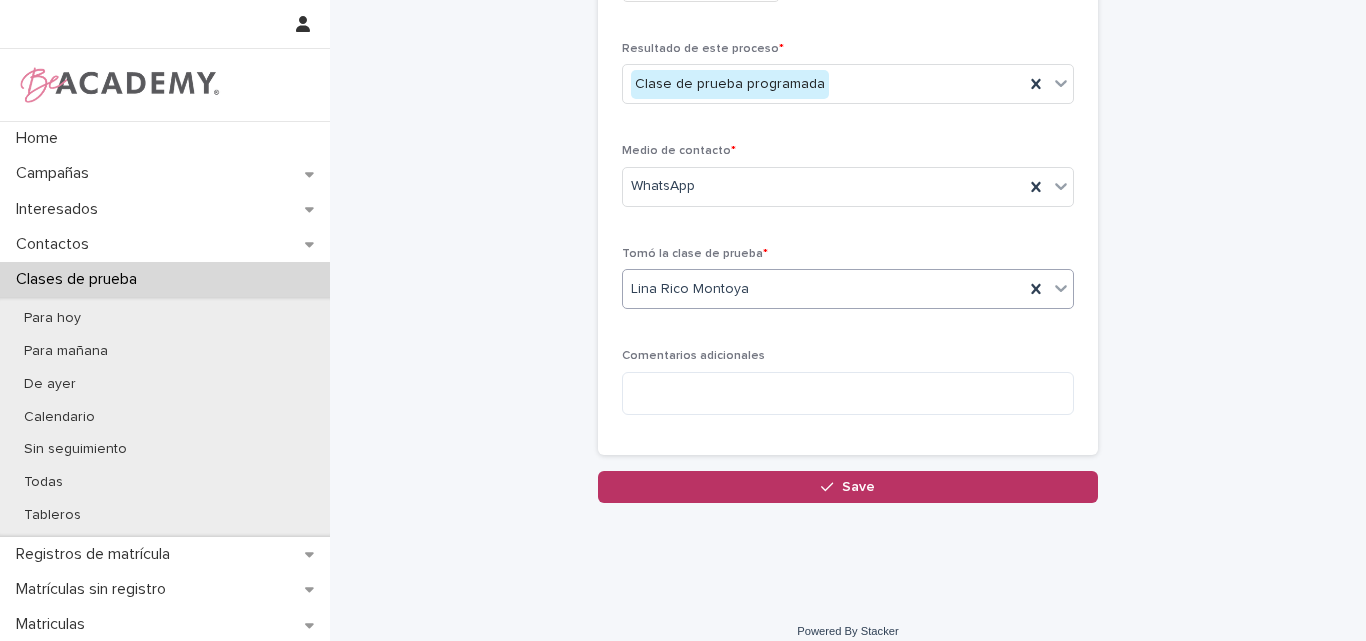 scroll, scrollTop: 519, scrollLeft: 0, axis: vertical 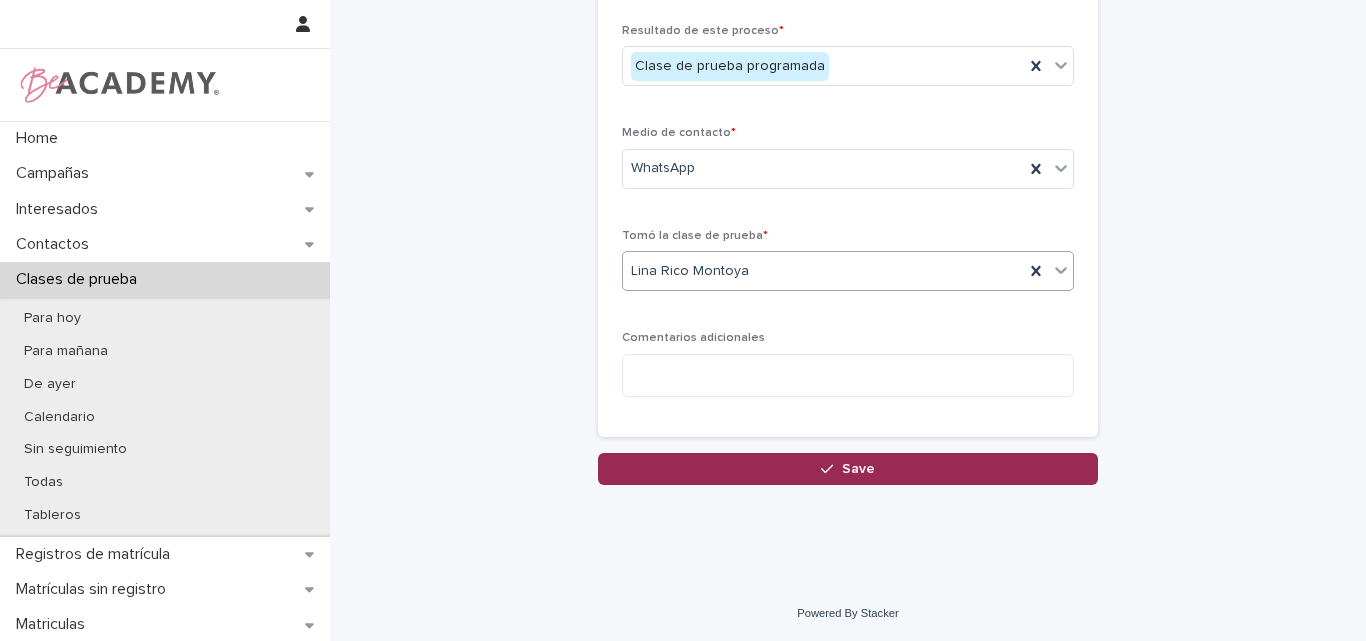click on "Save" at bounding box center (858, 469) 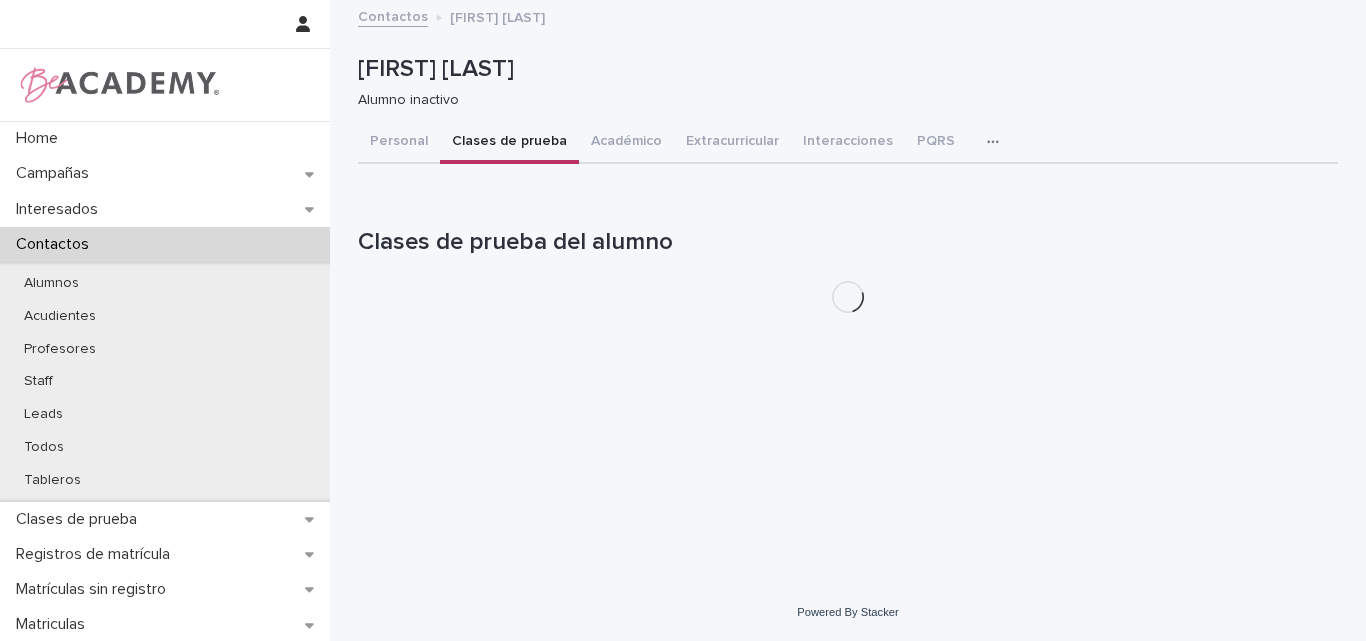 scroll, scrollTop: 0, scrollLeft: 0, axis: both 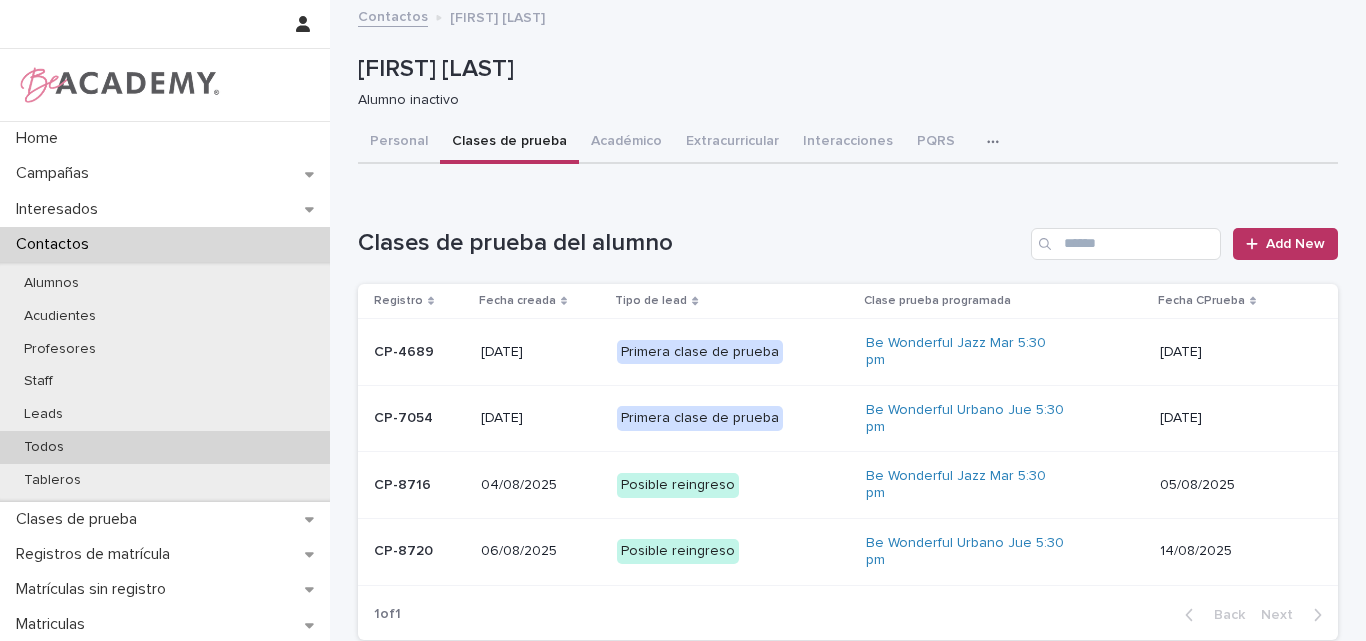 click on "Todos" at bounding box center [44, 447] 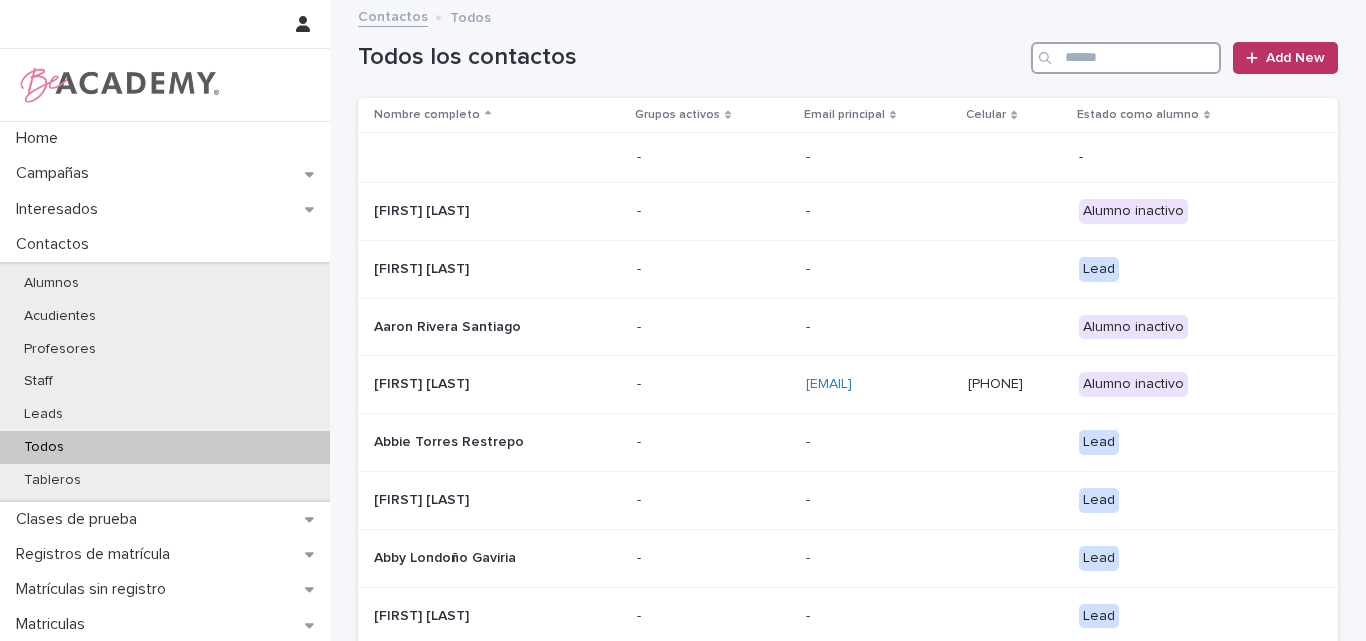click at bounding box center (1126, 58) 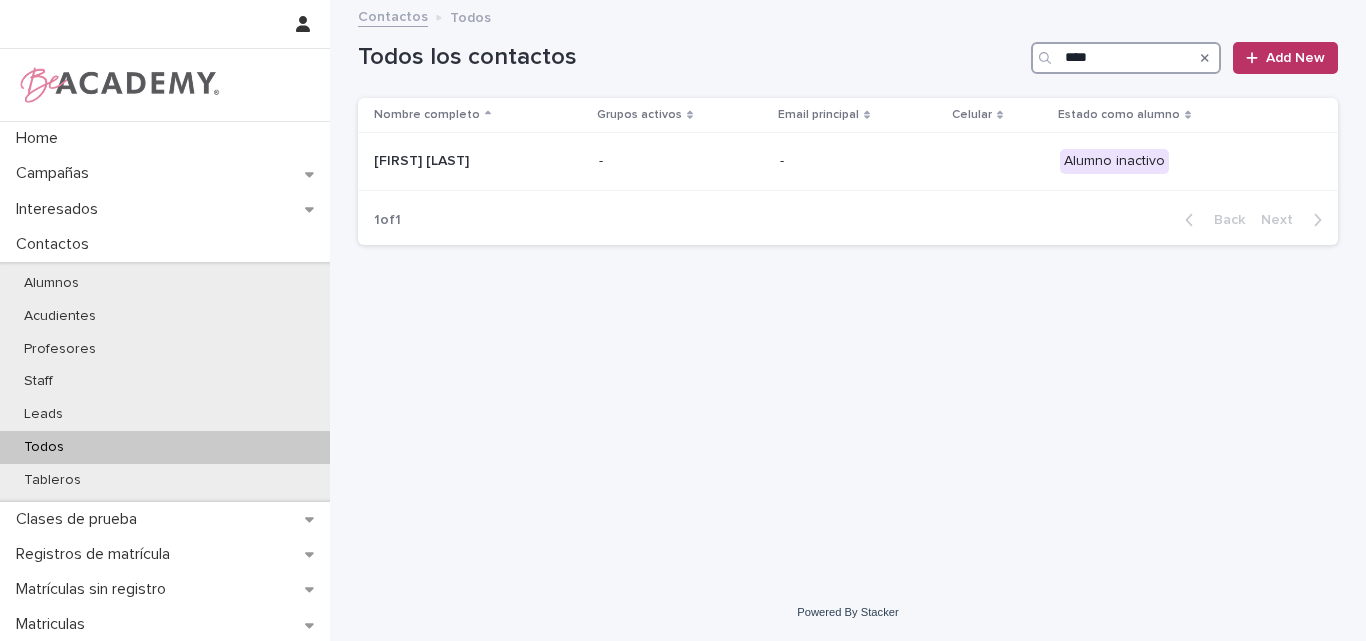 type on "****" 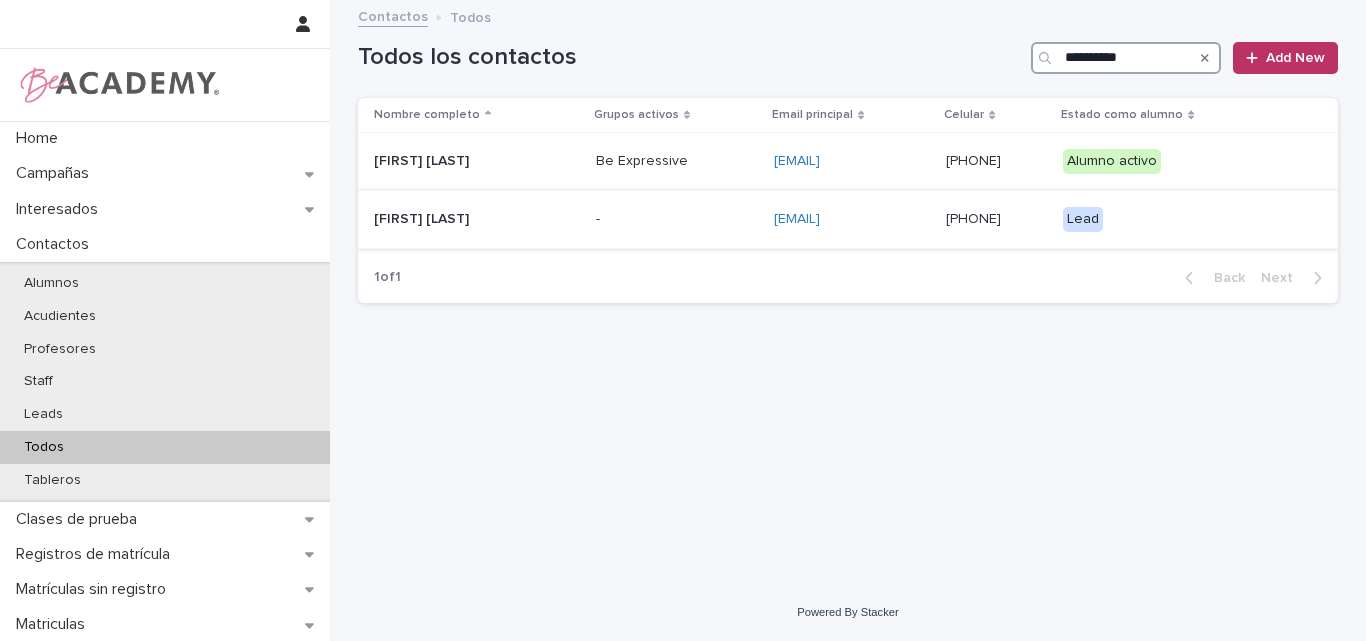type on "**********" 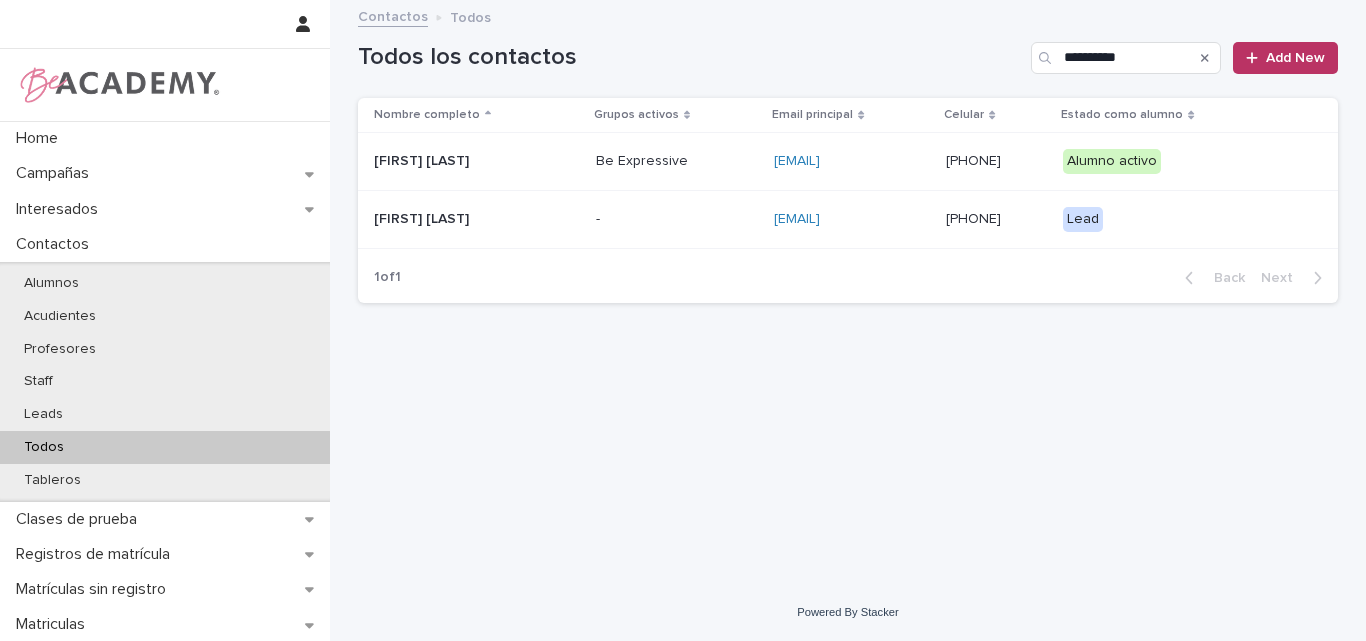 click on "Ana Maria Sepulveda Zuleta" at bounding box center [477, 219] 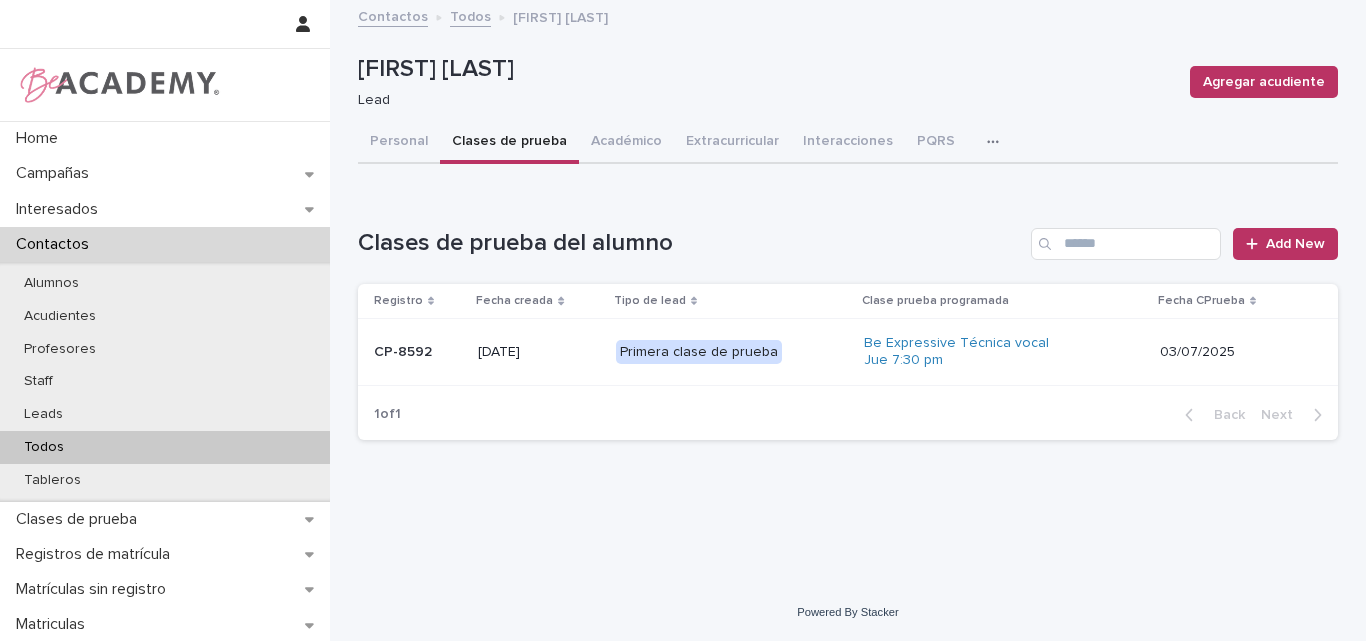 click on "Clases de prueba" at bounding box center [509, 143] 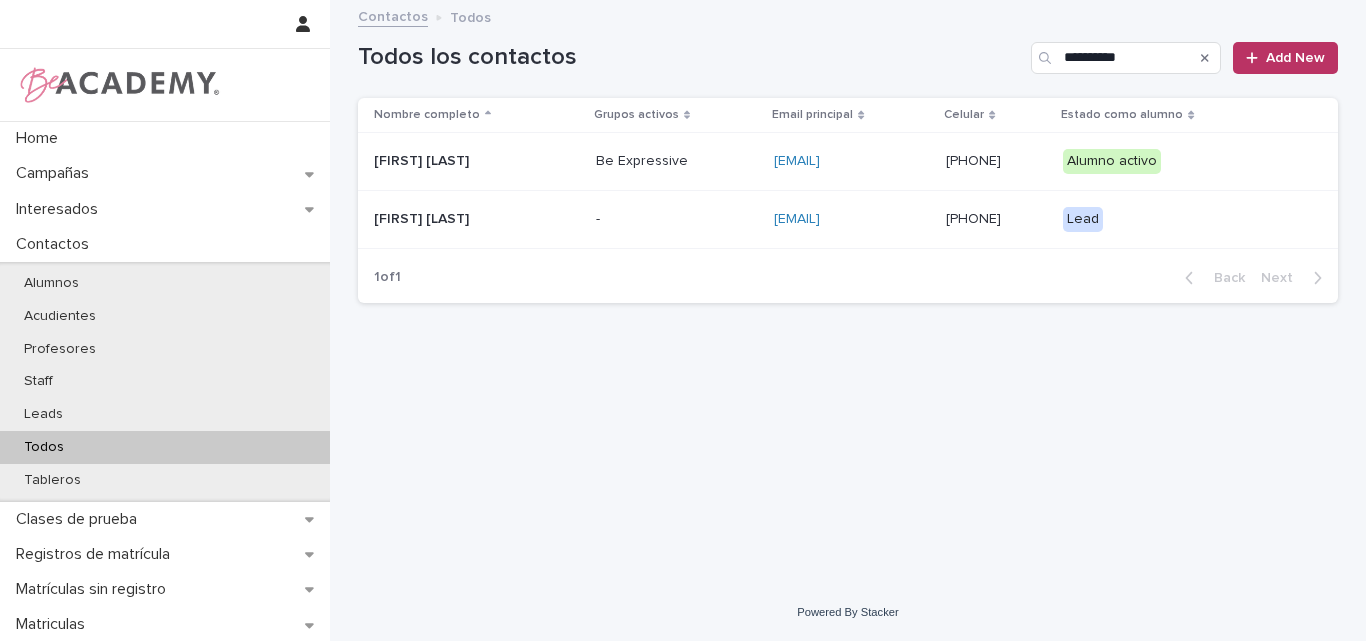 click on "Ana Maria Sepulveda Zuleta" at bounding box center [473, 219] 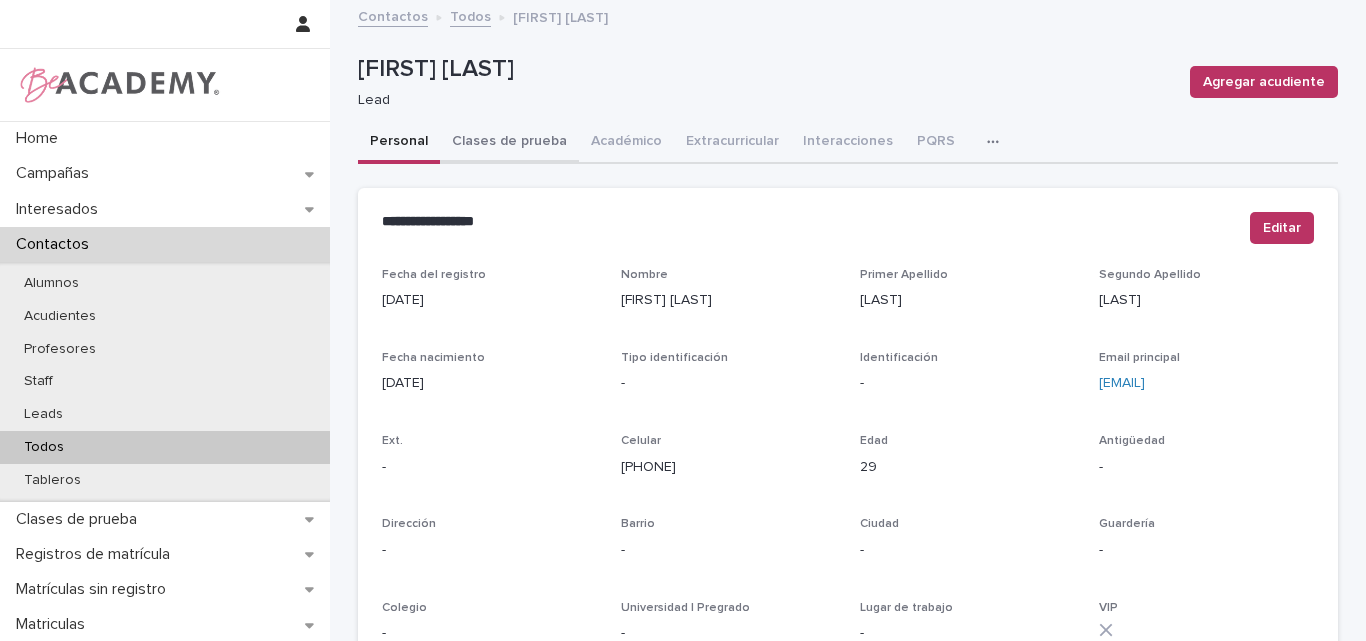 click on "Clases de prueba" at bounding box center (509, 143) 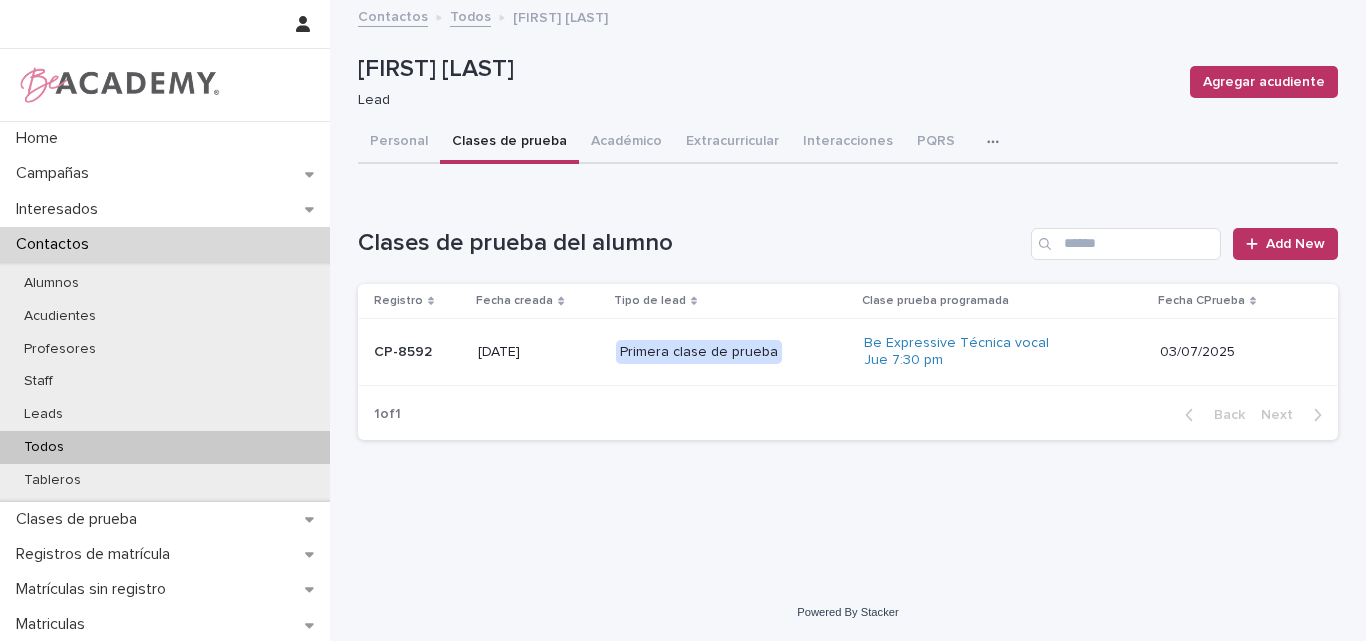 click on "CP-8592" at bounding box center (418, 352) 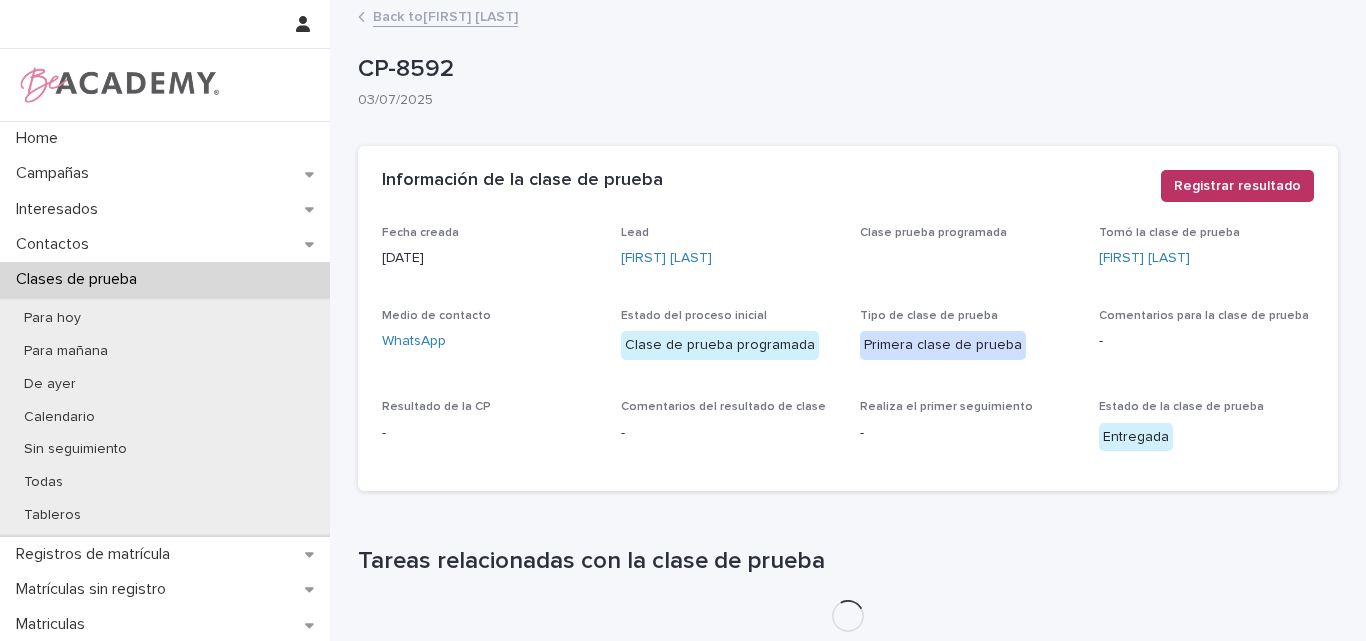 click on "Back to  Ana Maria Sepulveda Zuleta" at bounding box center (445, 15) 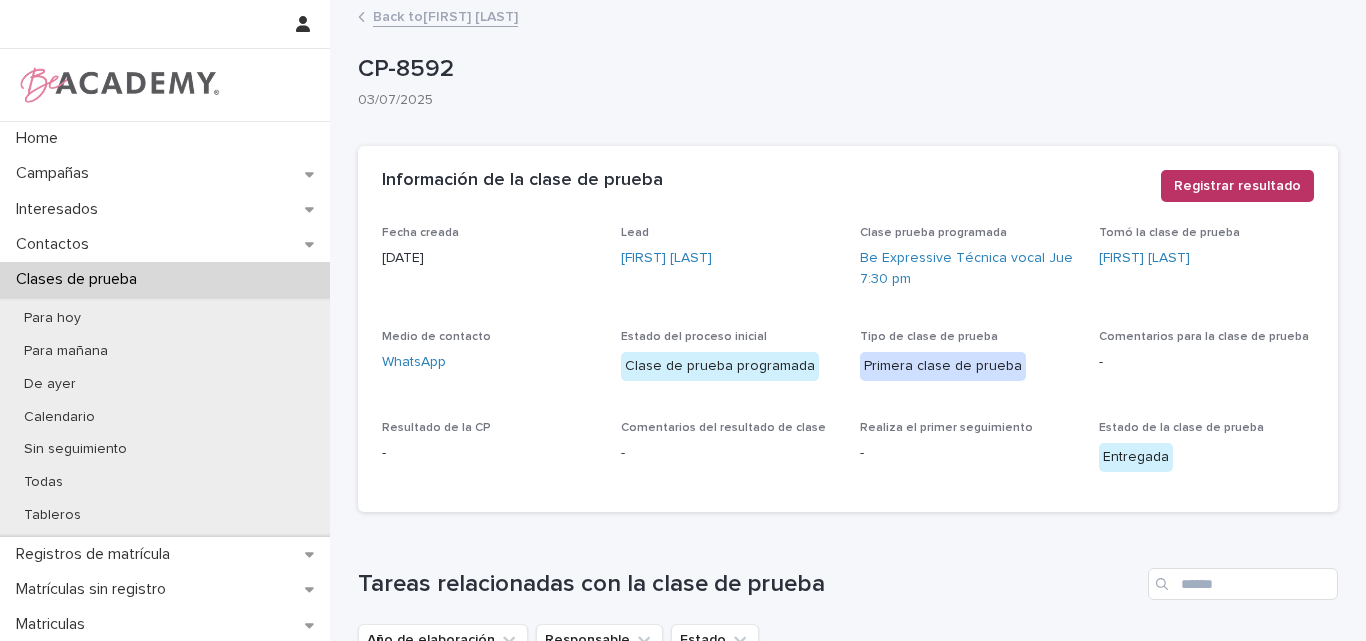 click on "Back to  Ana Maria Sepulveda Zuleta" at bounding box center (445, 15) 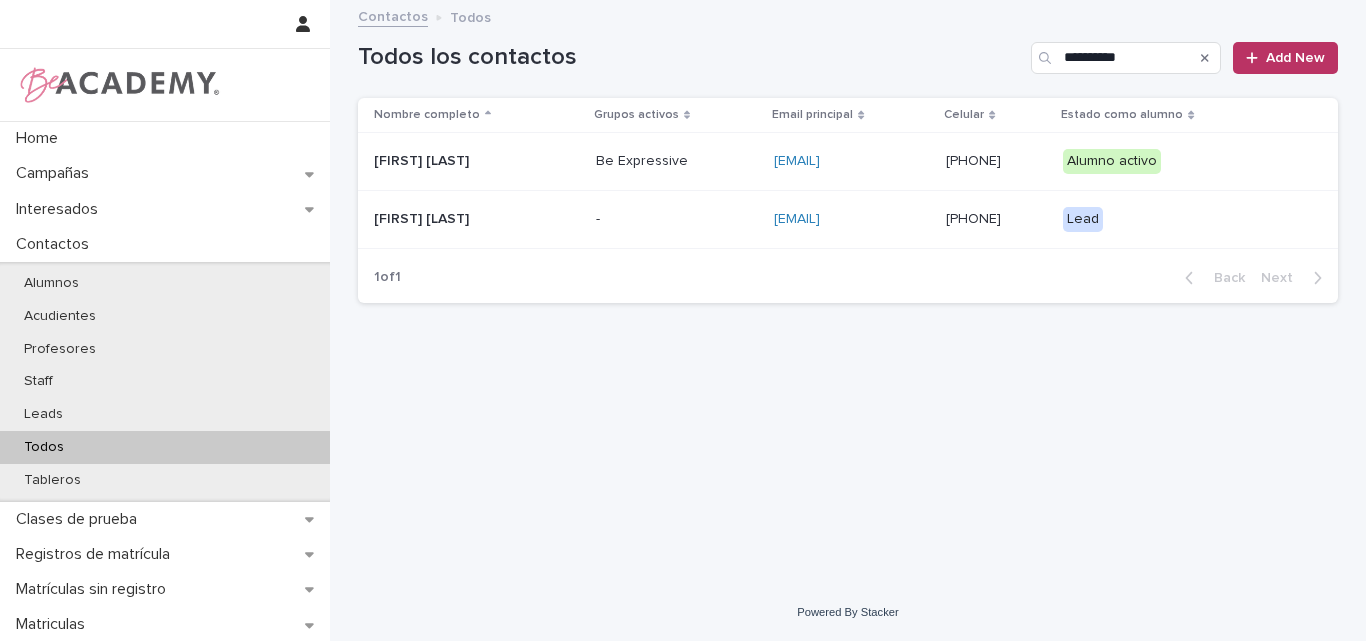 click on "Ana Maria Sepulveda Zuleta" at bounding box center [474, 161] 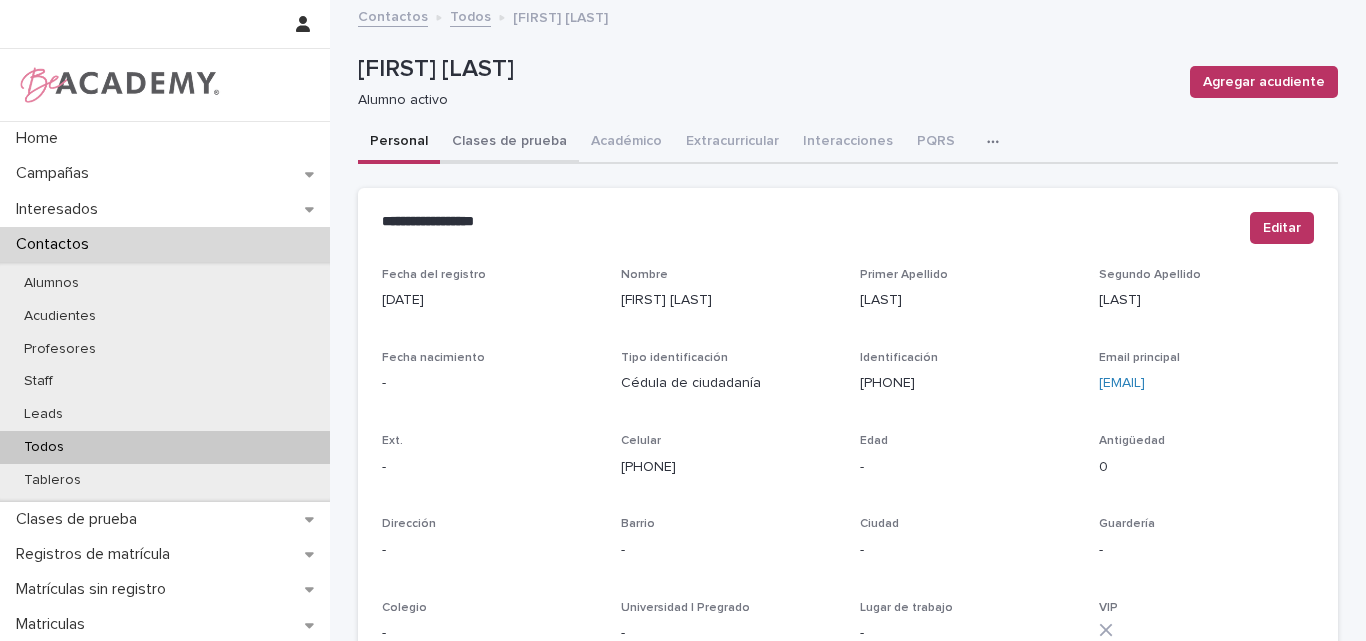 click on "Clases de prueba" at bounding box center (509, 143) 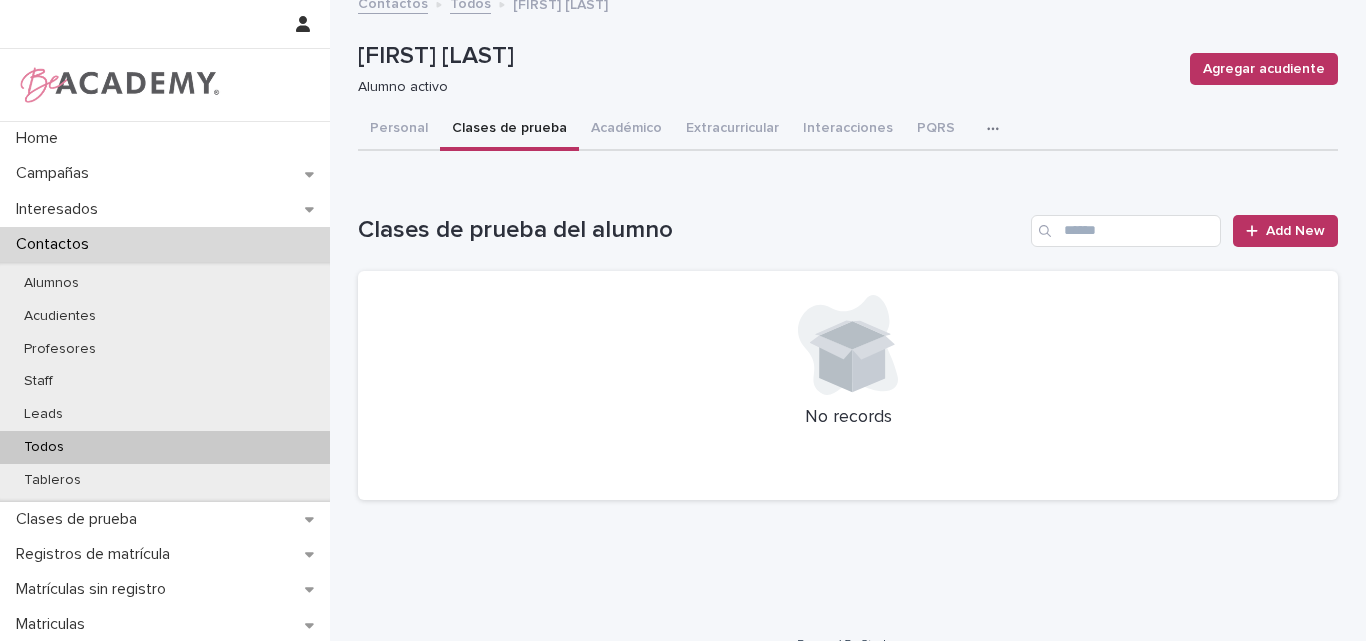 scroll, scrollTop: 0, scrollLeft: 0, axis: both 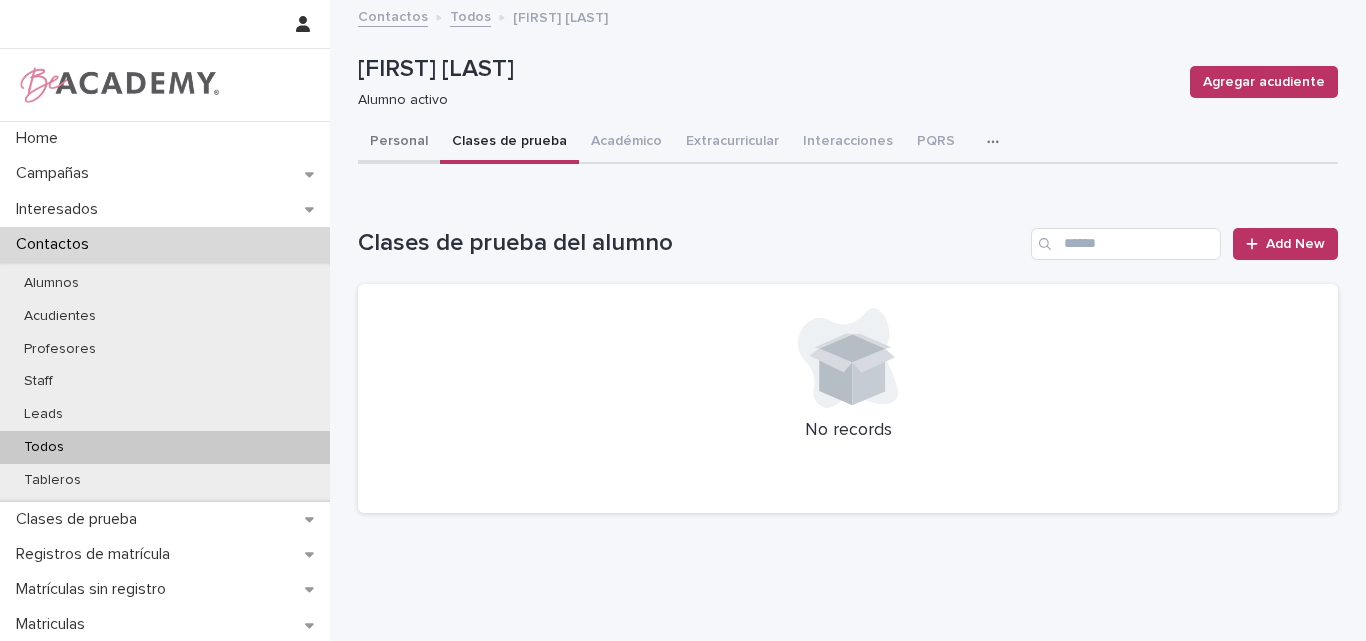 click on "Personal" at bounding box center [399, 143] 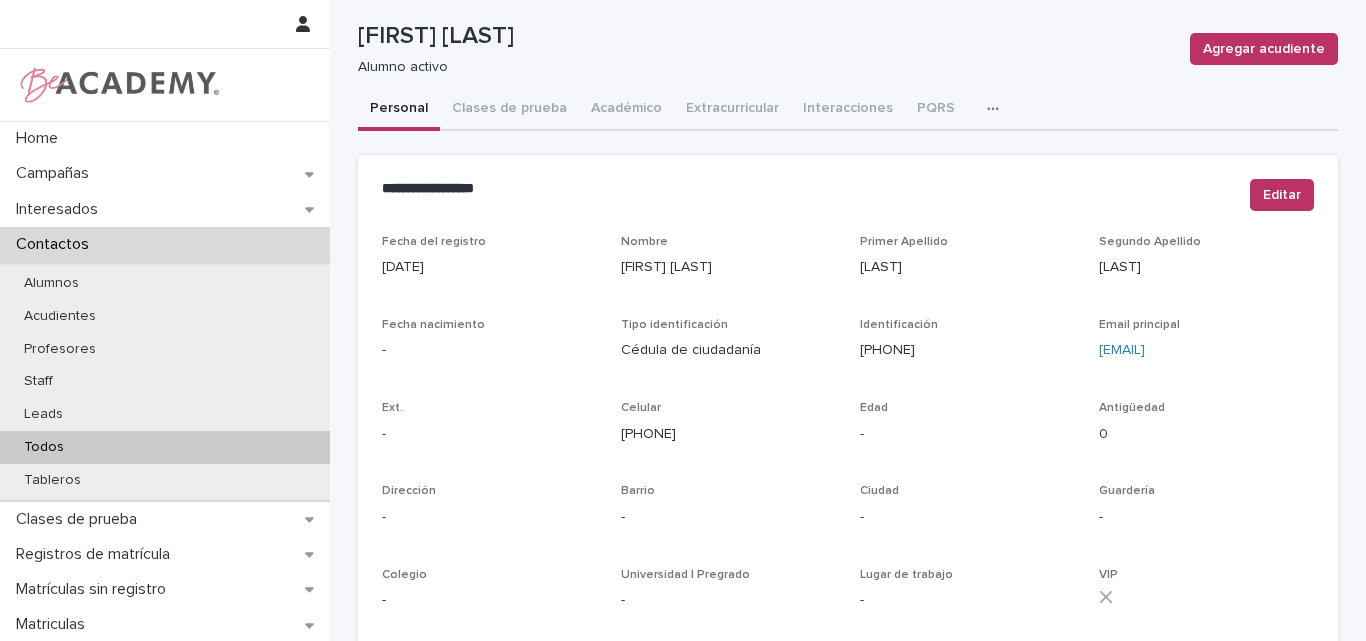 scroll, scrollTop: 0, scrollLeft: 0, axis: both 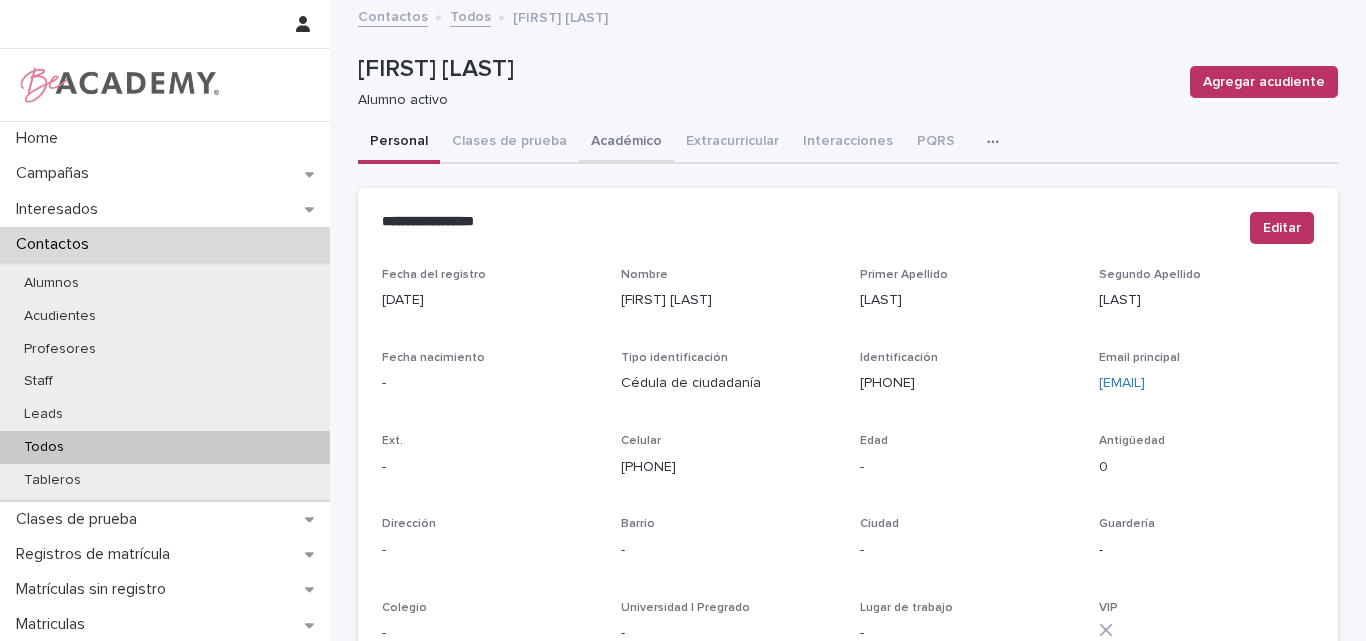 click on "Académico" at bounding box center [626, 143] 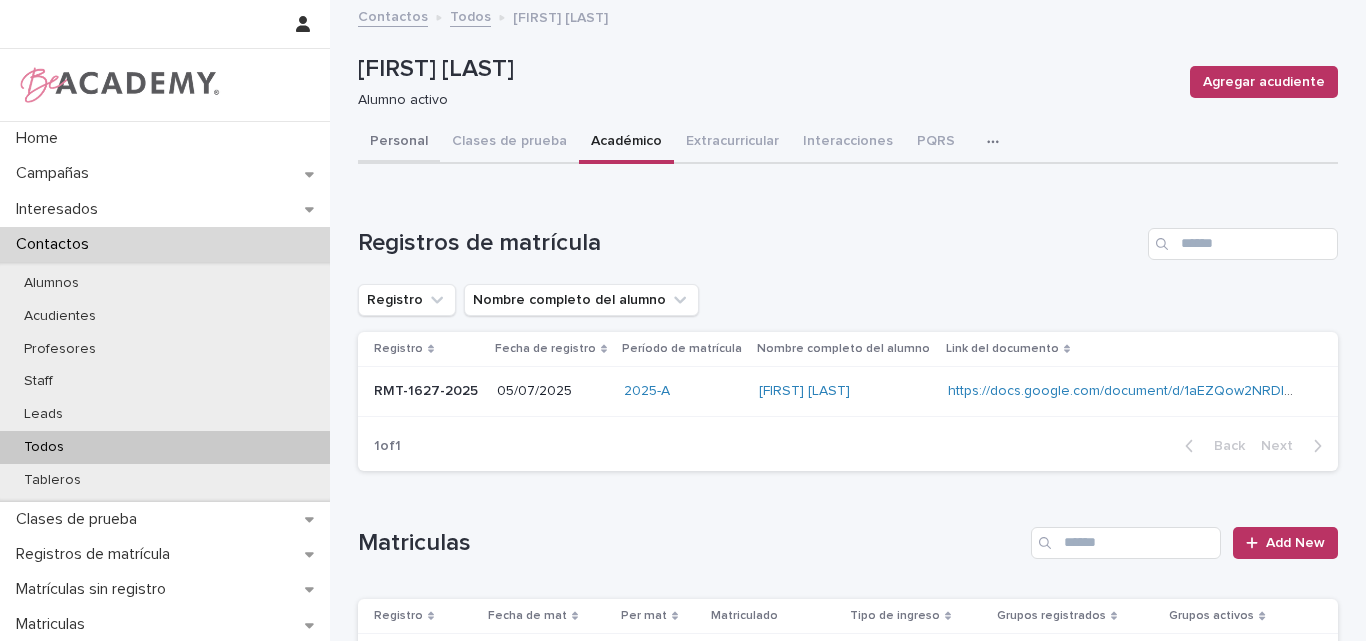 click on "Personal" at bounding box center [399, 143] 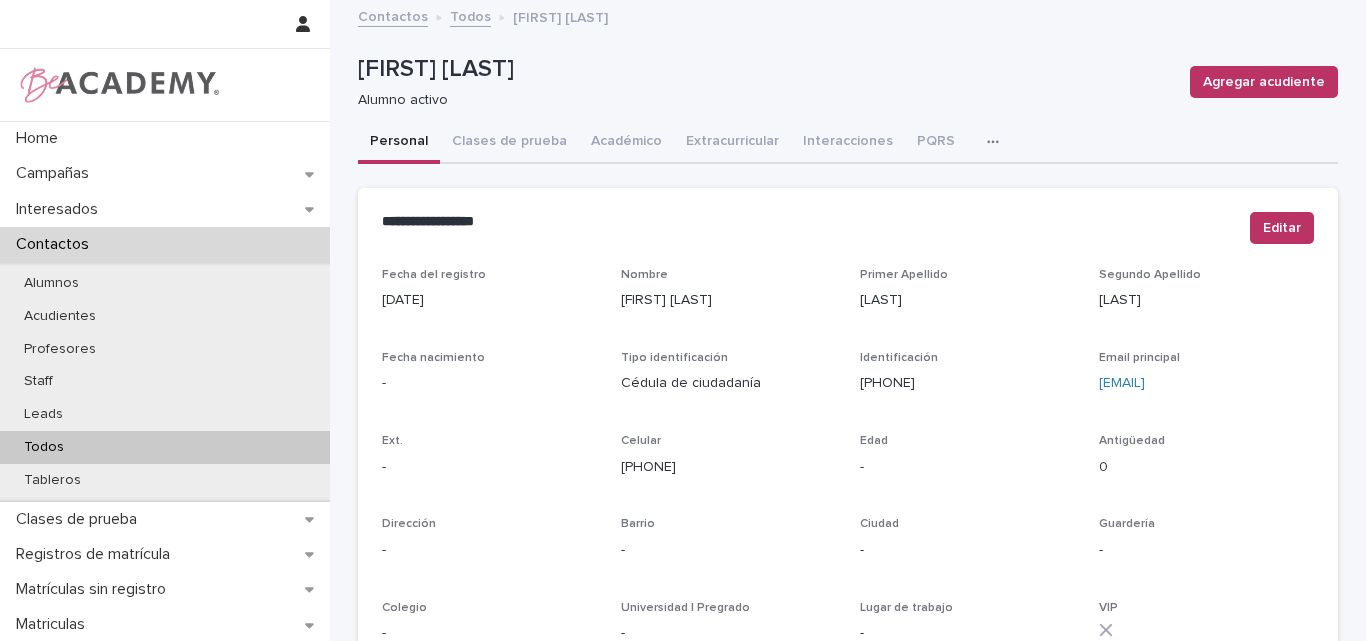 click on "Todos" at bounding box center (470, 15) 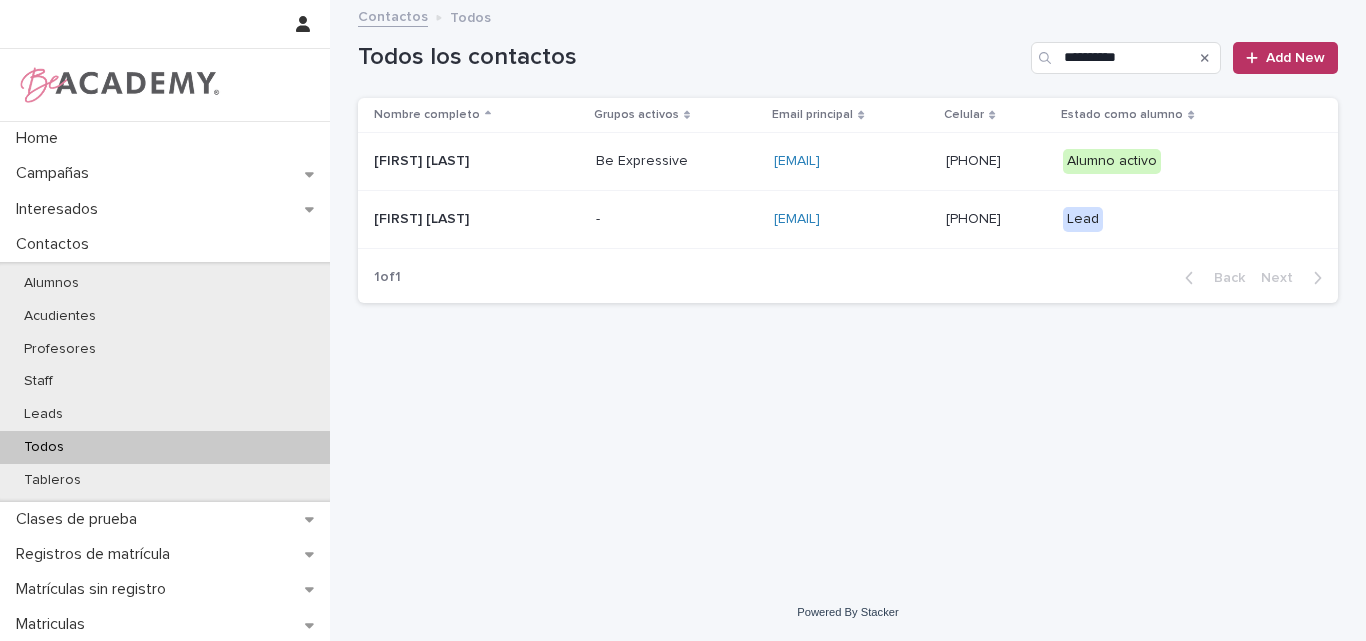 click on "Ana Maria Sepulveda Zuleta" at bounding box center [474, 219] 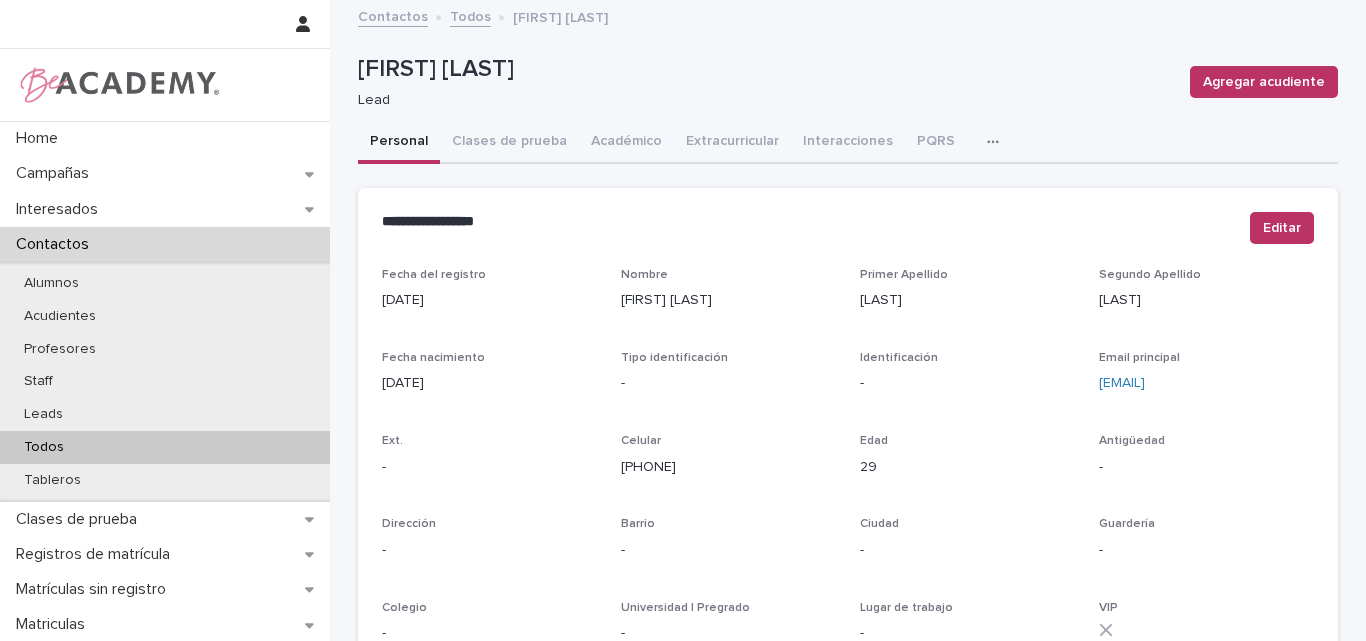 drag, startPoint x: 444, startPoint y: 386, endPoint x: 376, endPoint y: 397, distance: 68.88396 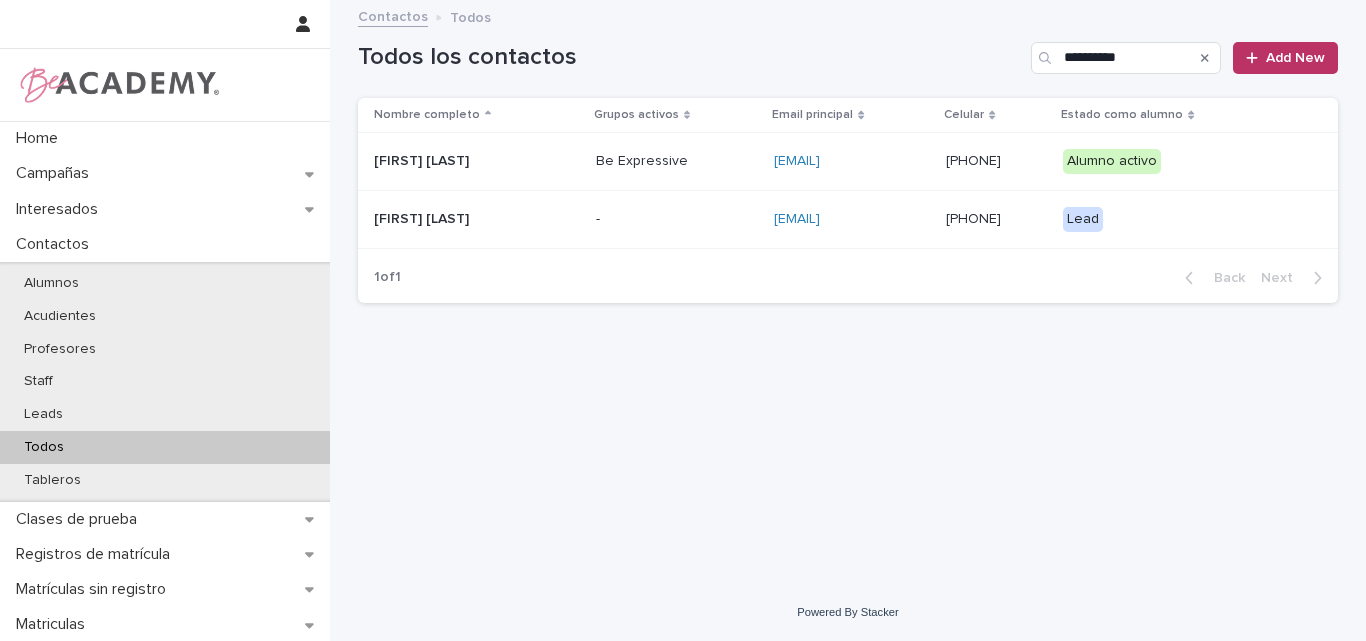click on "Ana Maria Sepulveda Zuleta" at bounding box center [473, 162] 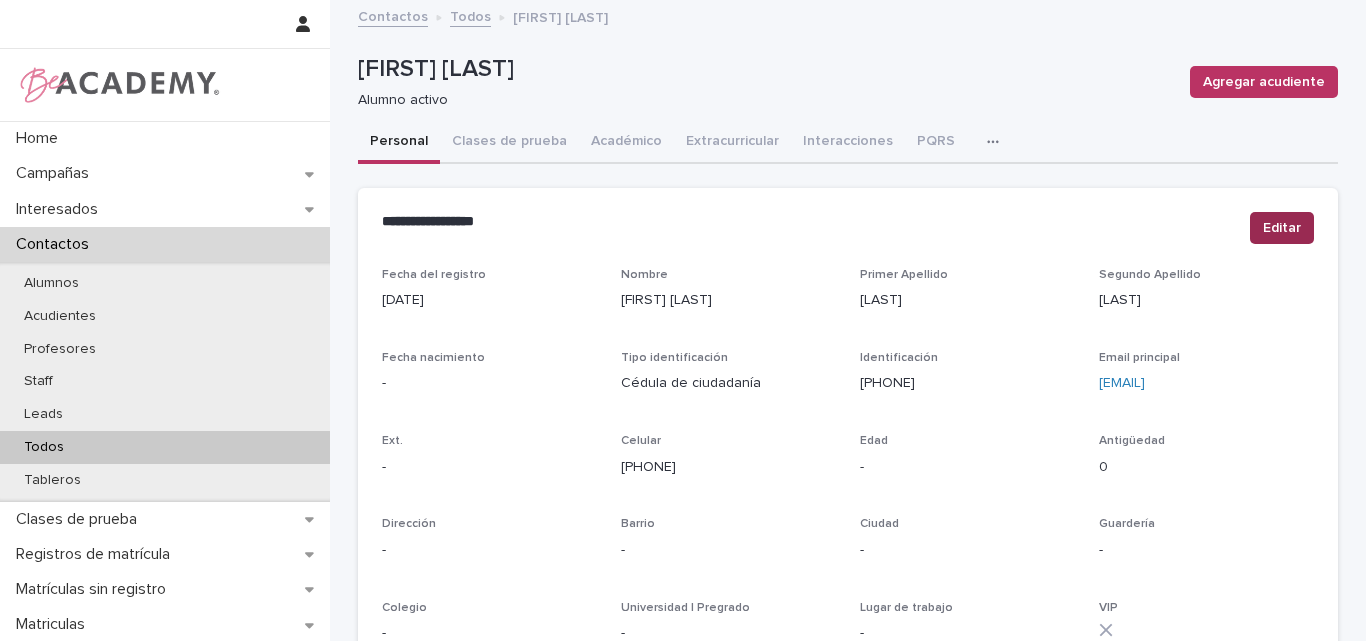 click on "Editar" at bounding box center (1282, 228) 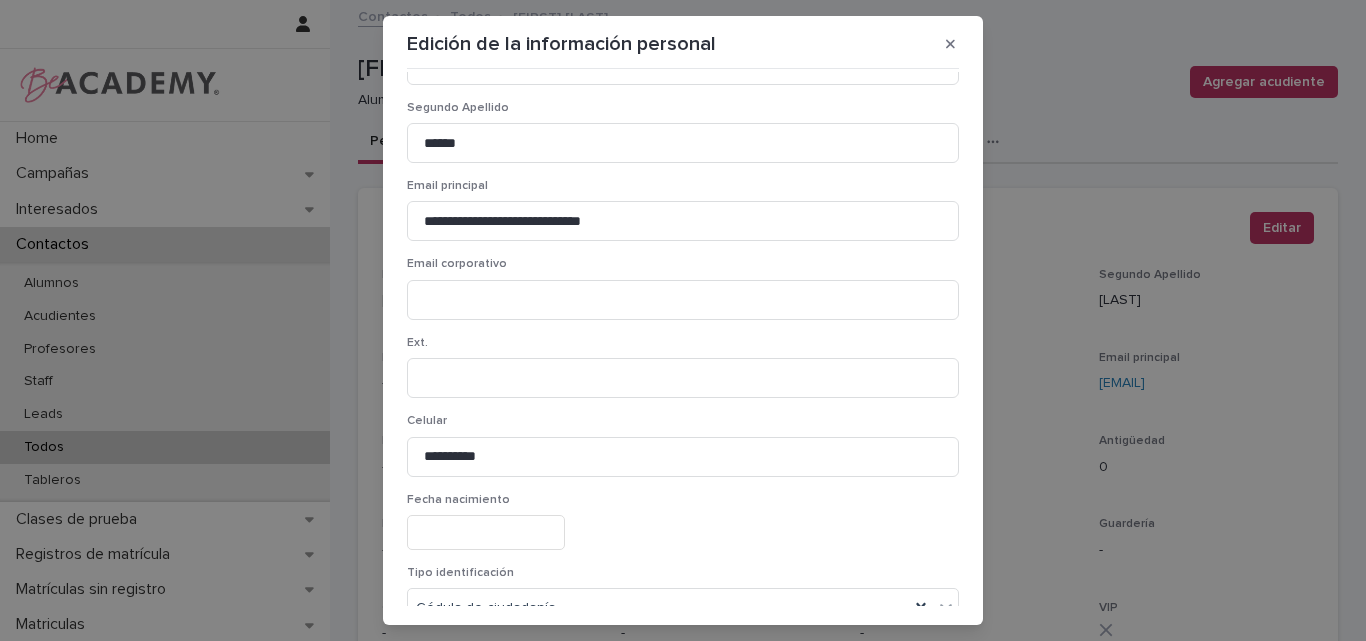 scroll, scrollTop: 200, scrollLeft: 0, axis: vertical 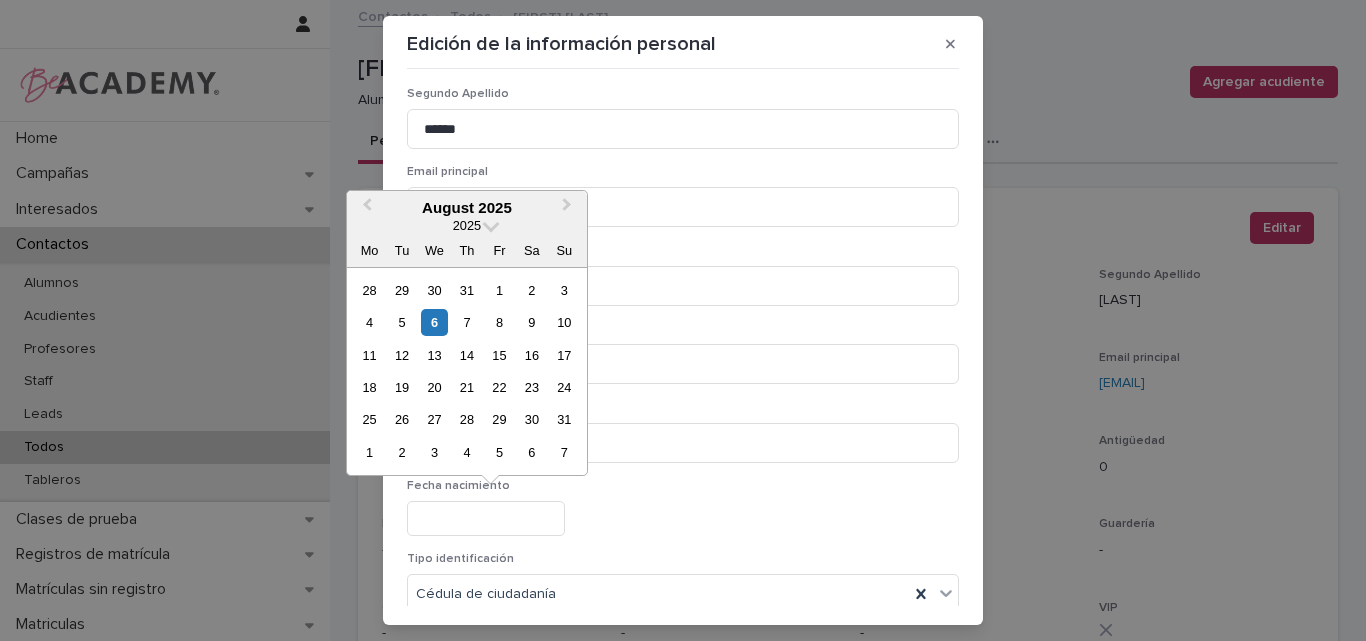 click at bounding box center [486, 518] 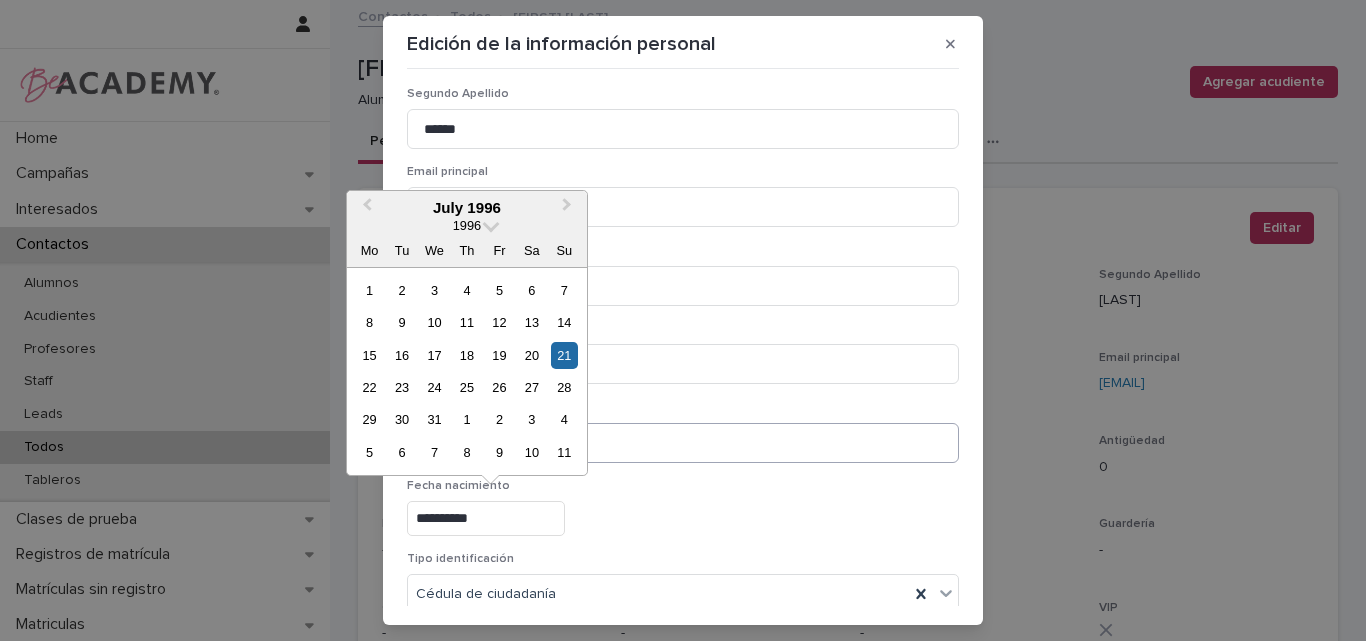 type on "**********" 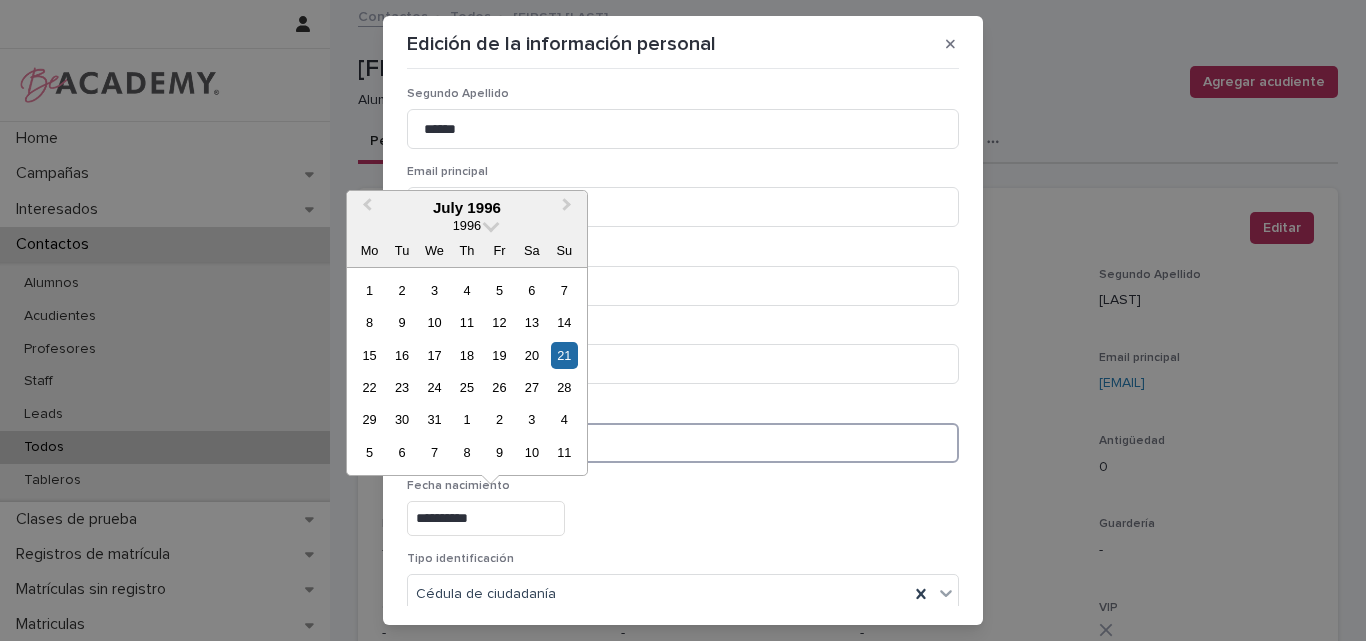 click on "**********" at bounding box center (683, 443) 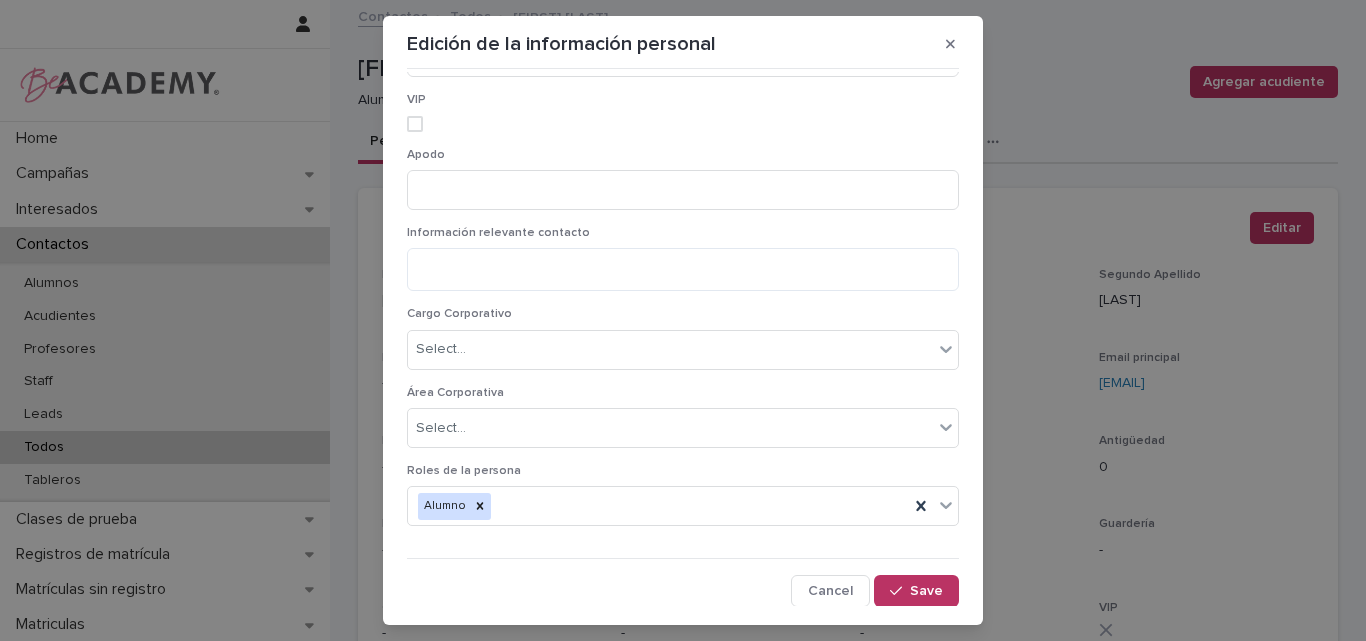scroll, scrollTop: 1474, scrollLeft: 0, axis: vertical 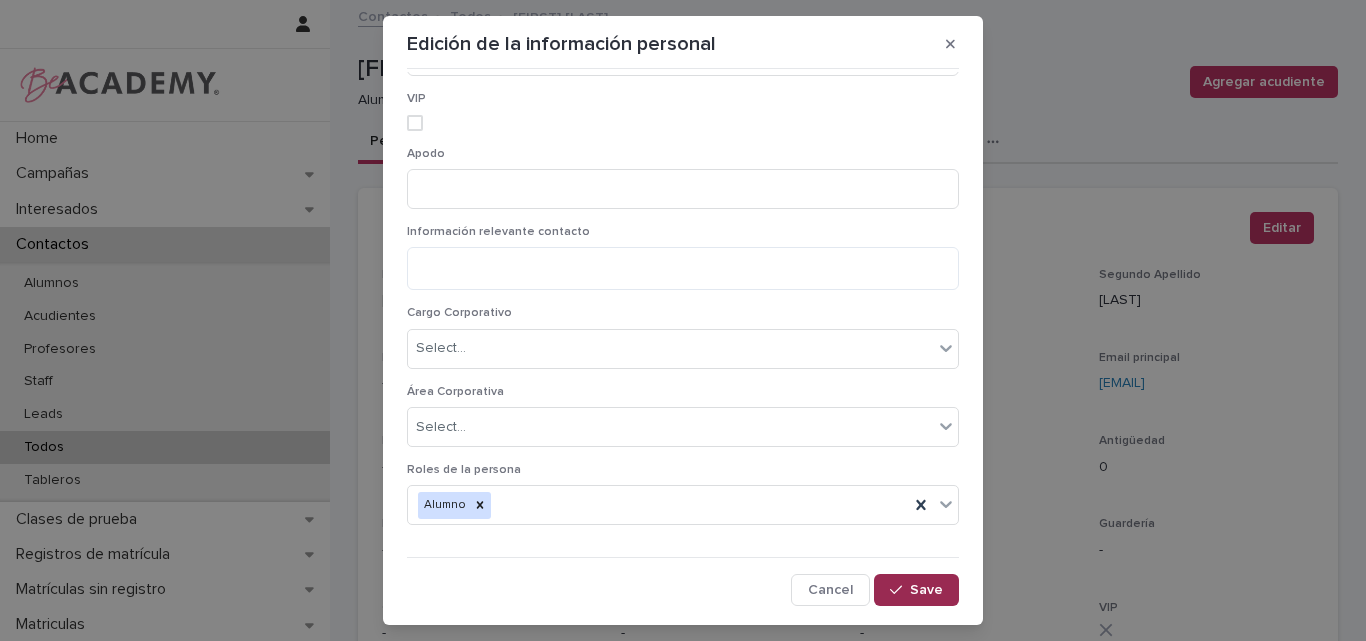 click on "Save" at bounding box center [926, 590] 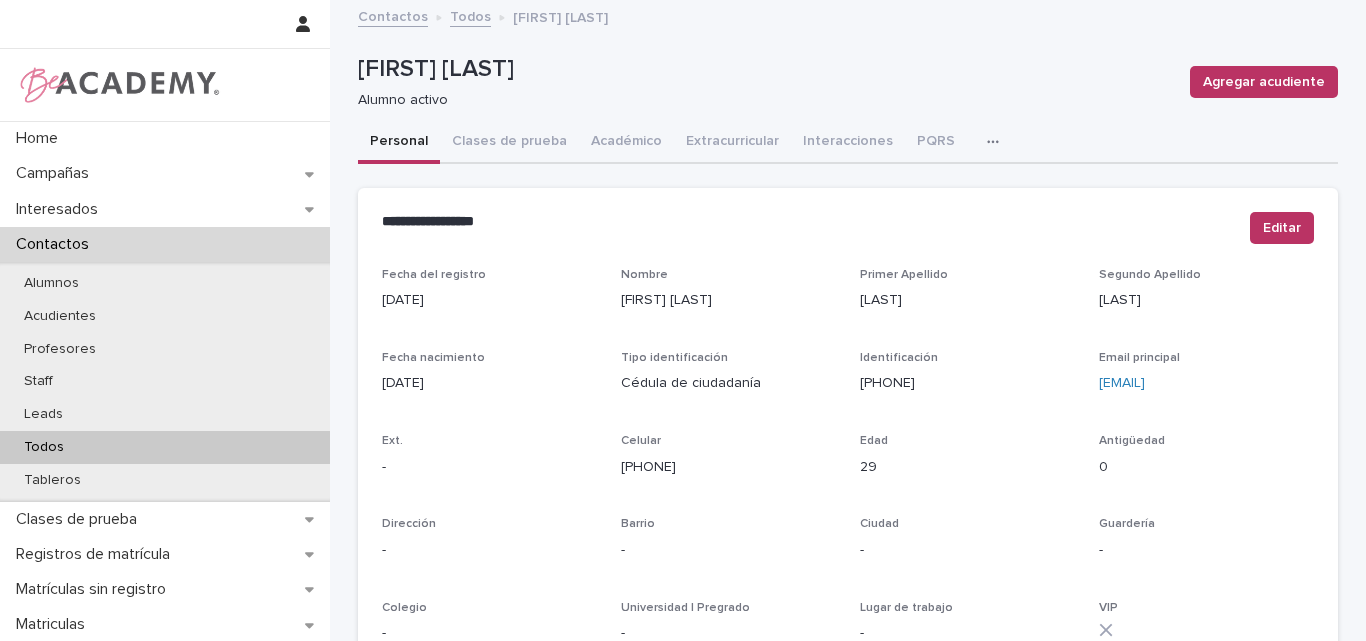 click on "Todos" at bounding box center (470, 15) 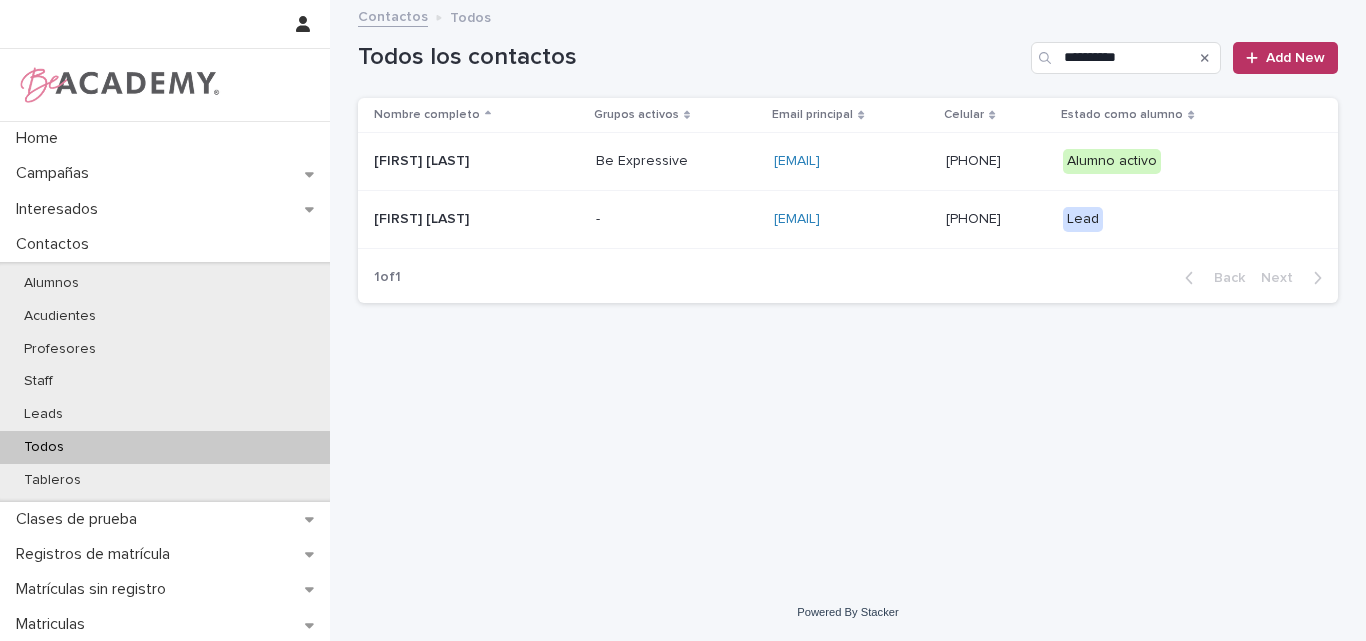 click on "Ana Maria Sepulveda Zuleta" at bounding box center [477, 219] 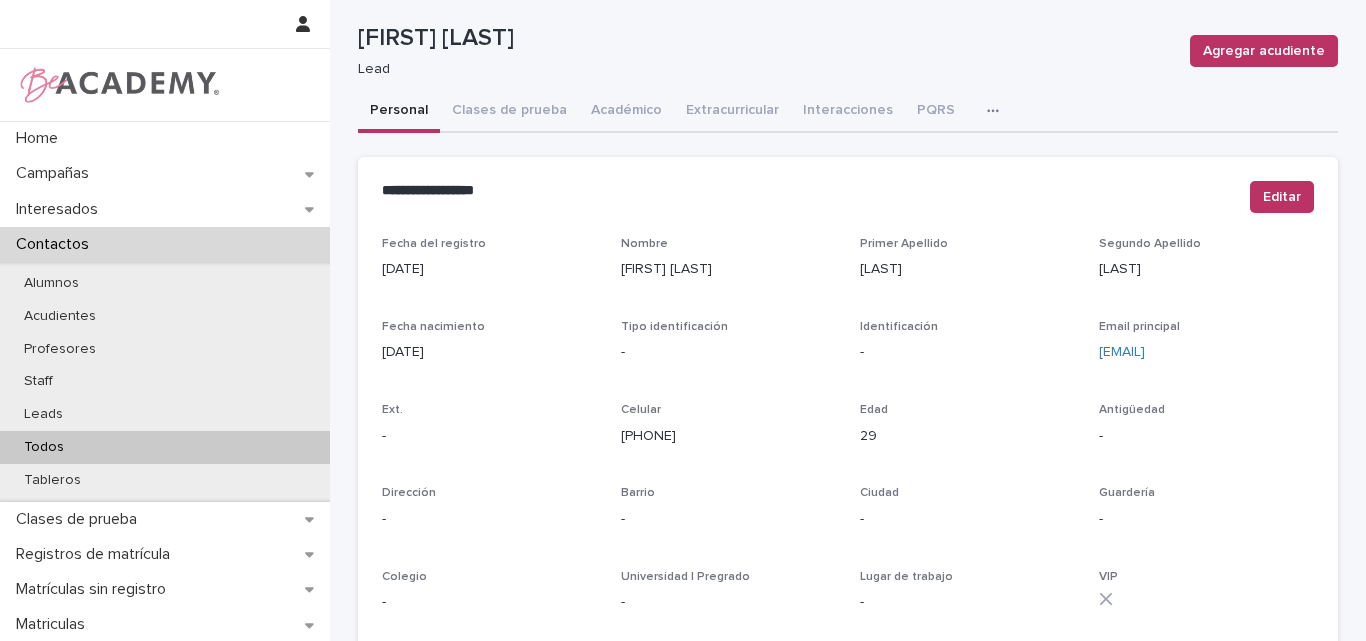 scroll, scrollTop: 0, scrollLeft: 0, axis: both 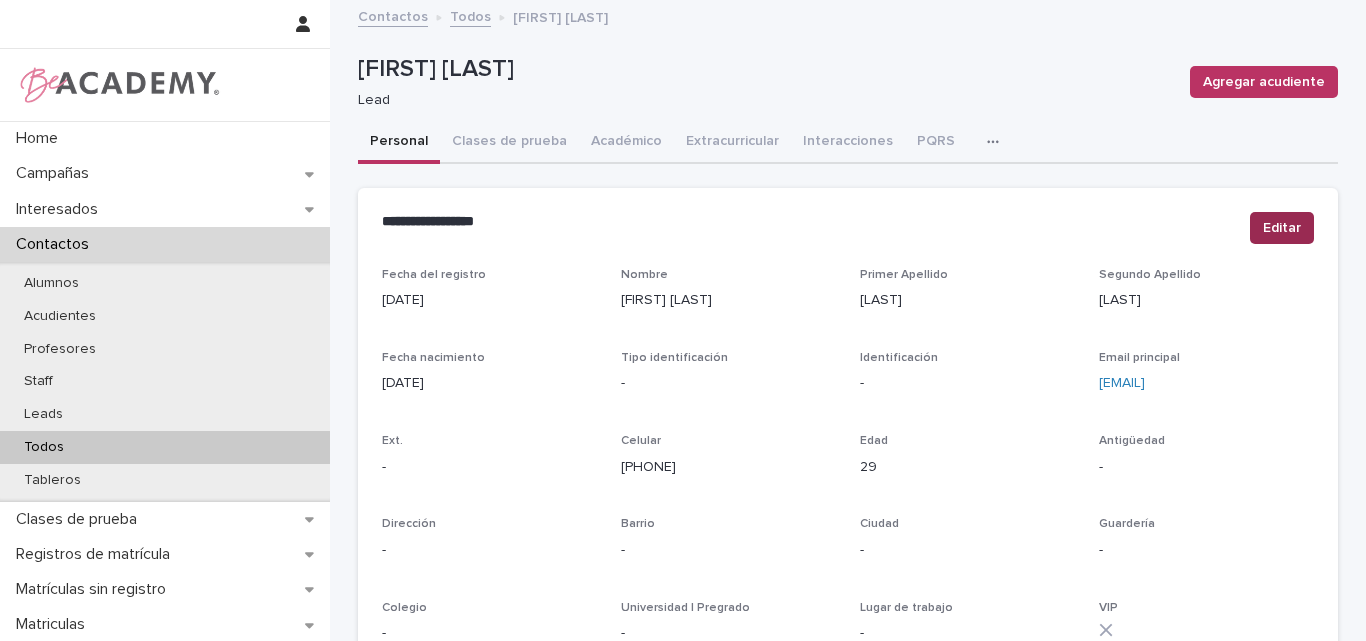 click on "Editar" at bounding box center (1282, 228) 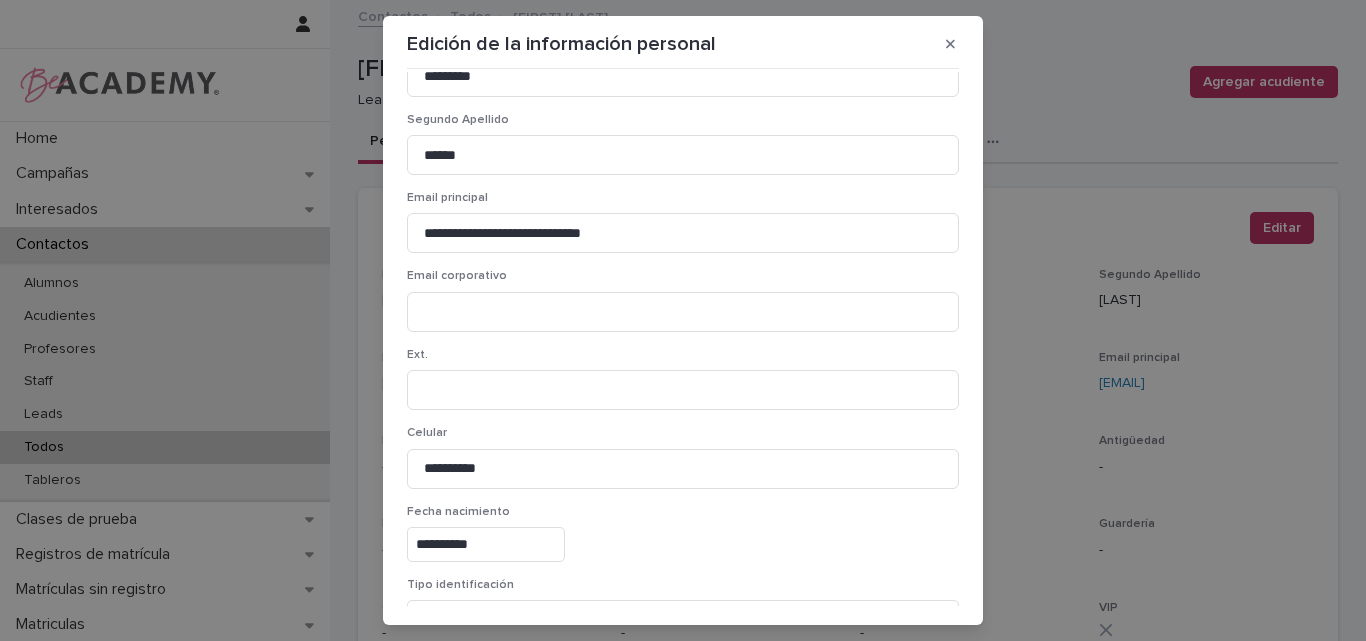 scroll, scrollTop: 74, scrollLeft: 0, axis: vertical 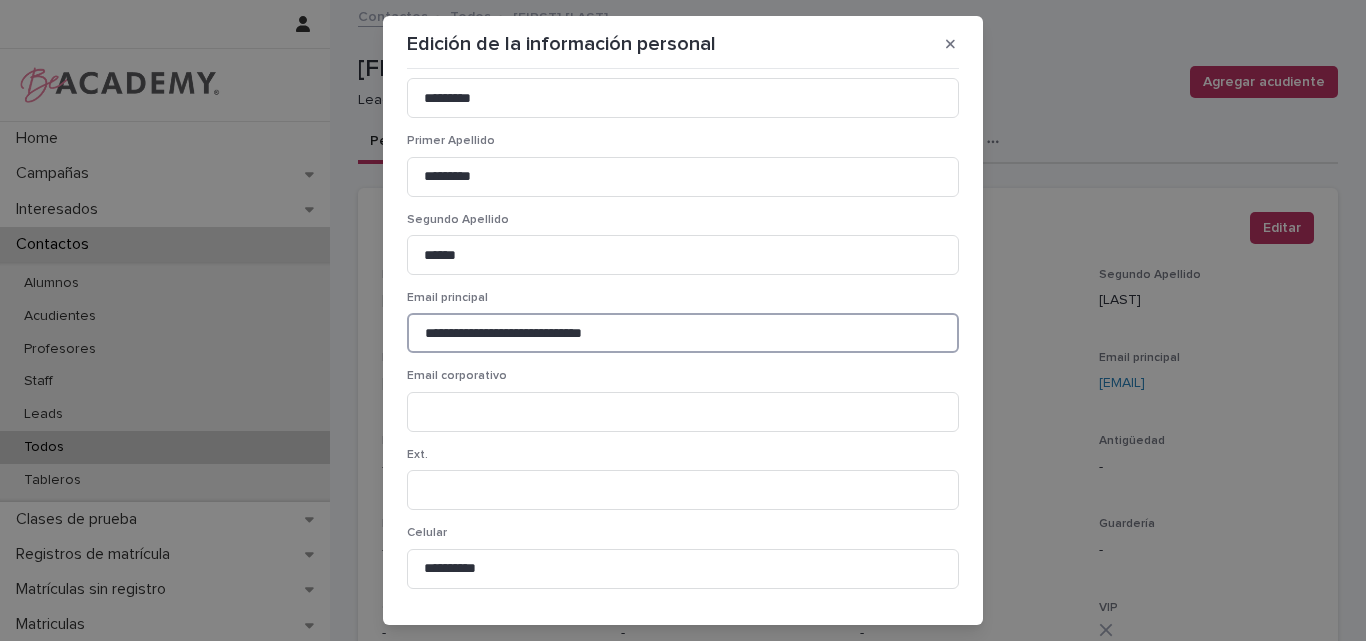 drag, startPoint x: 668, startPoint y: 325, endPoint x: 375, endPoint y: 326, distance: 293.0017 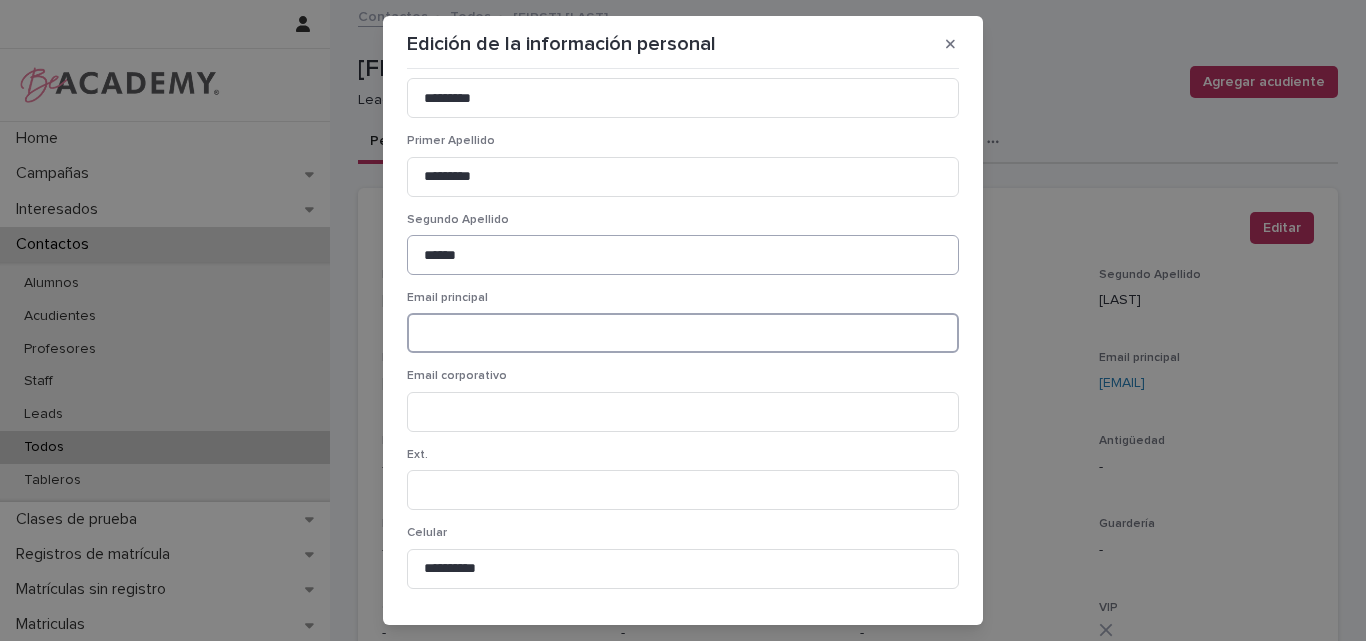 type 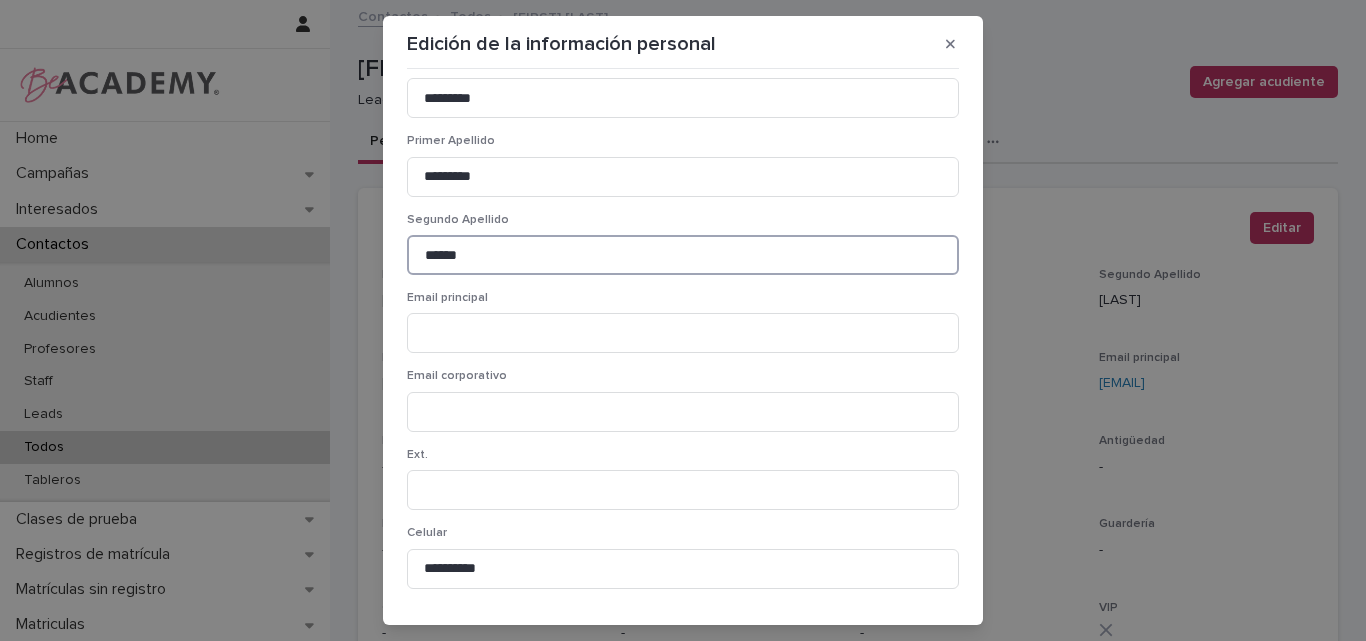 drag, startPoint x: 474, startPoint y: 261, endPoint x: 364, endPoint y: 260, distance: 110.00455 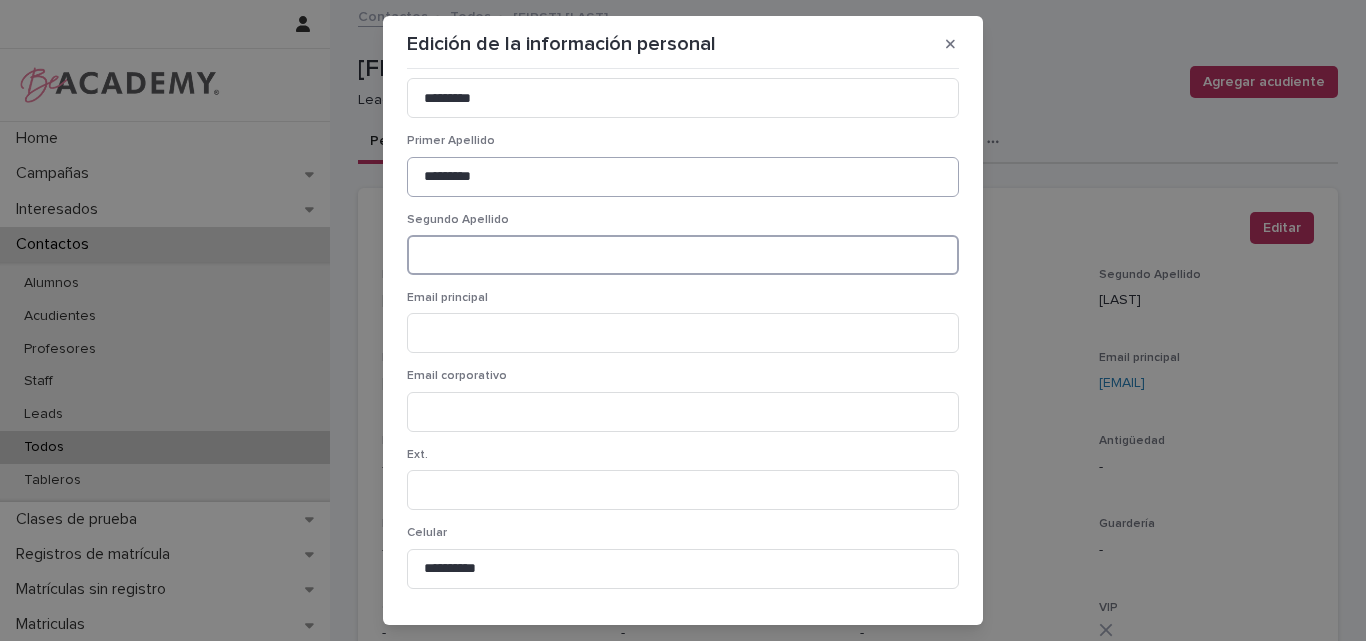 type 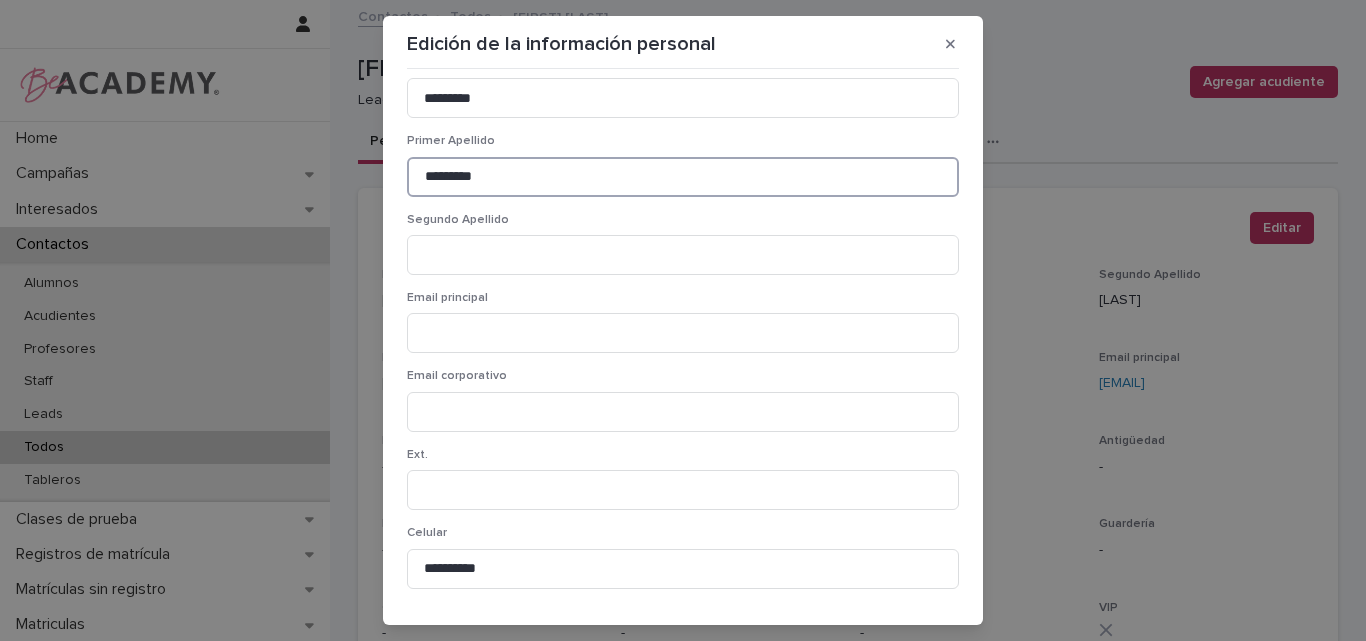 drag, startPoint x: 557, startPoint y: 182, endPoint x: 374, endPoint y: 182, distance: 183 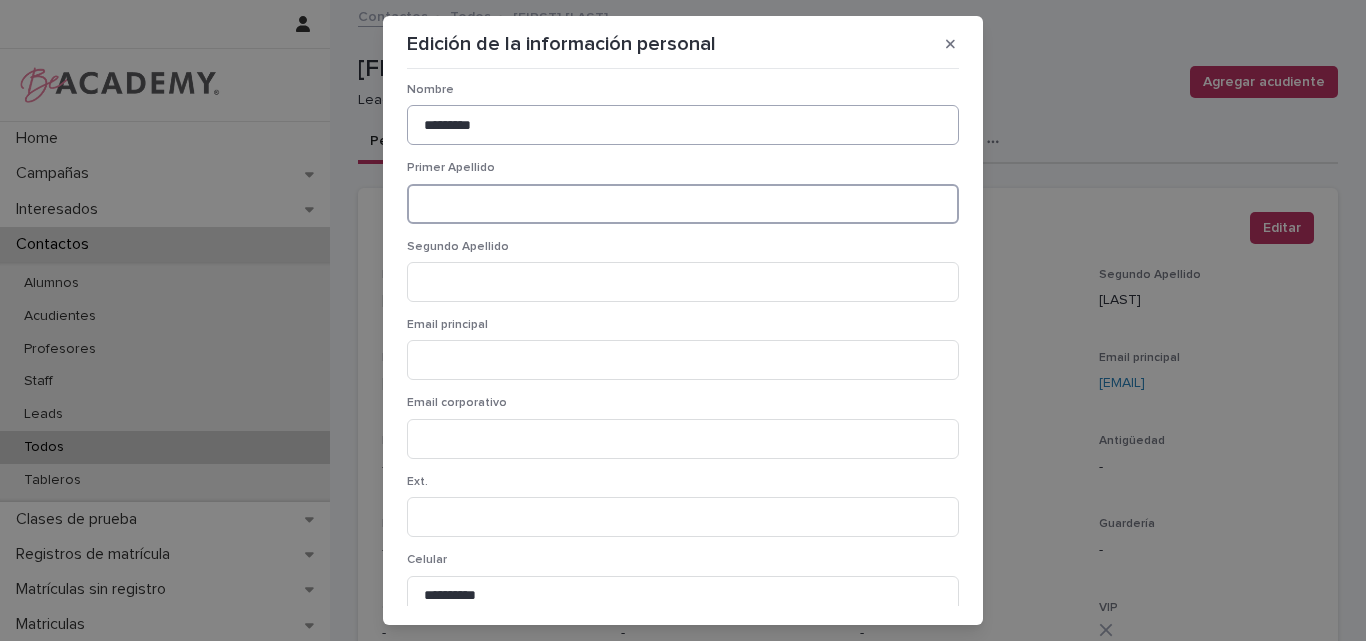 scroll, scrollTop: 0, scrollLeft: 0, axis: both 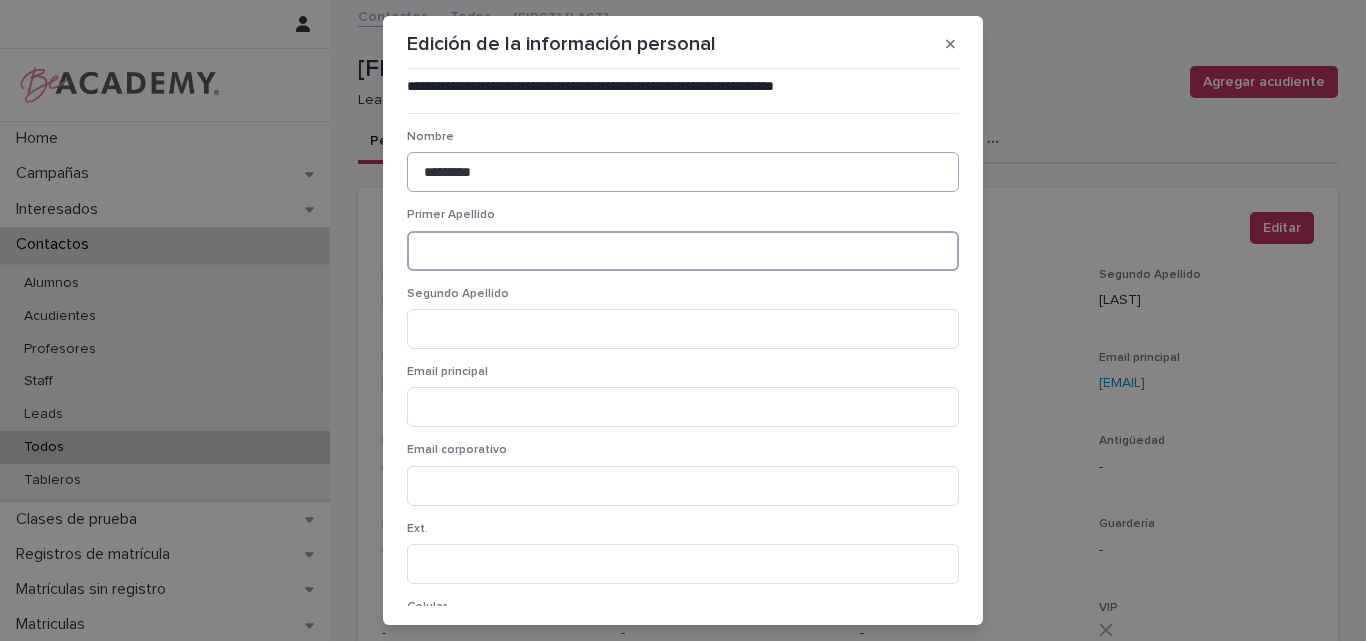 type 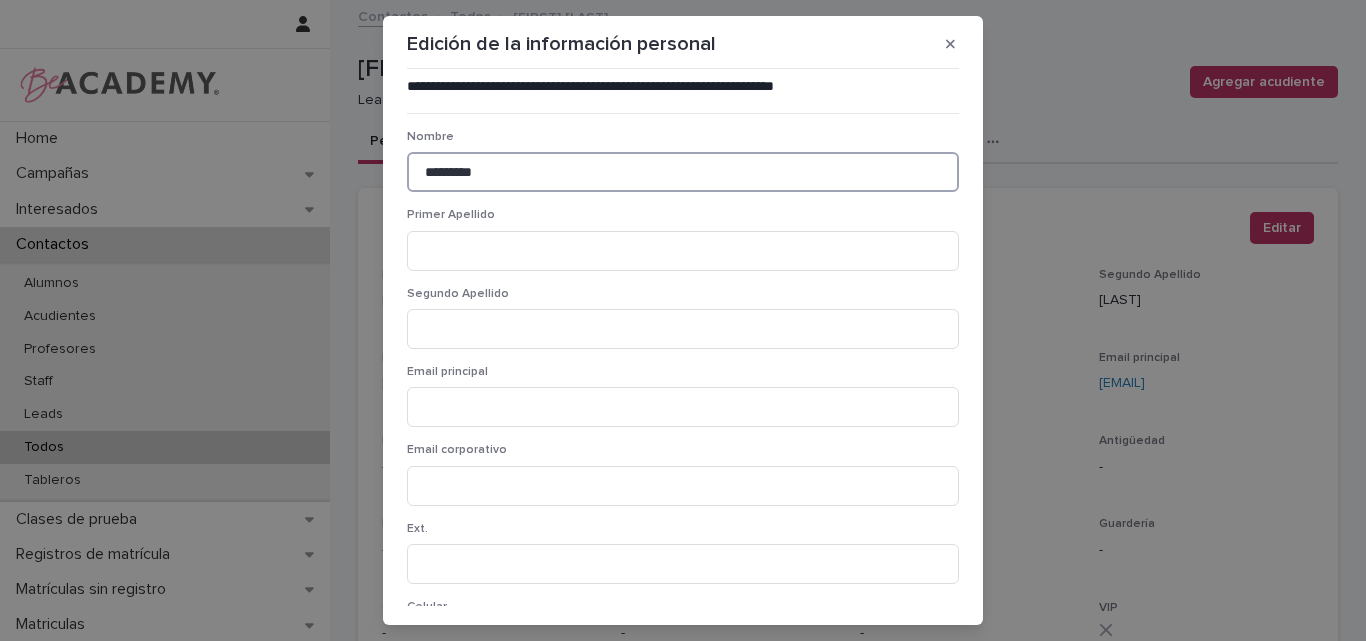drag, startPoint x: 523, startPoint y: 176, endPoint x: 322, endPoint y: 180, distance: 201.0398 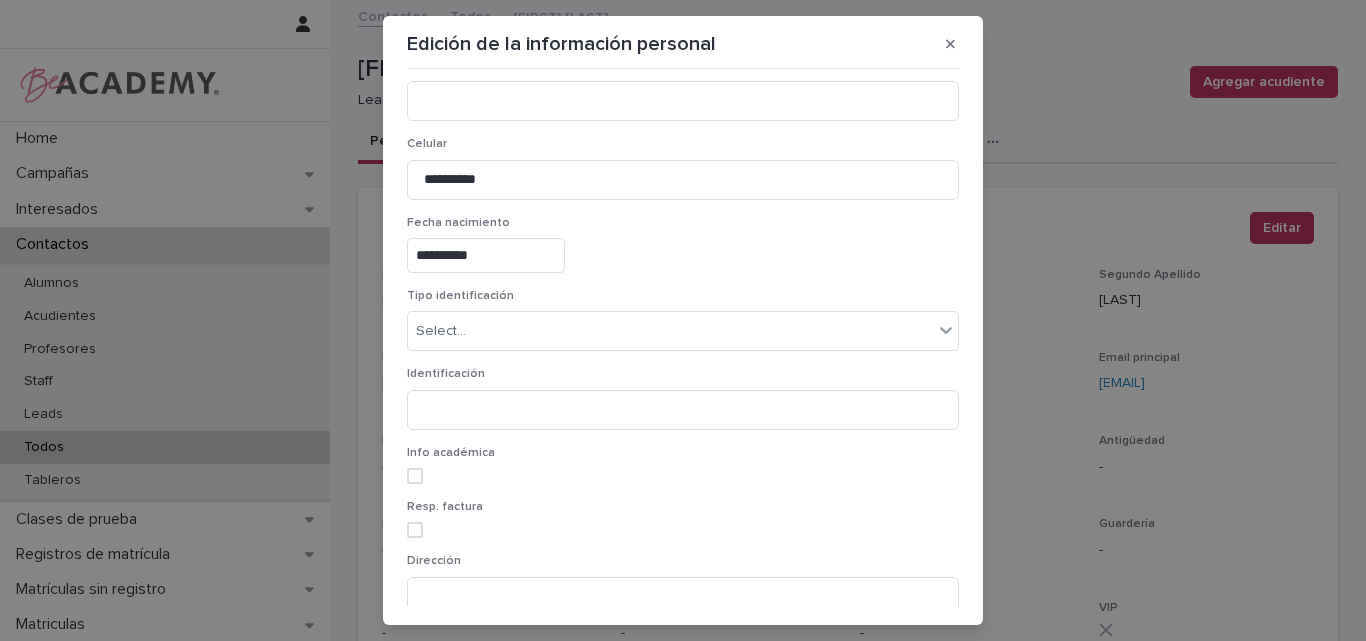 scroll, scrollTop: 400, scrollLeft: 0, axis: vertical 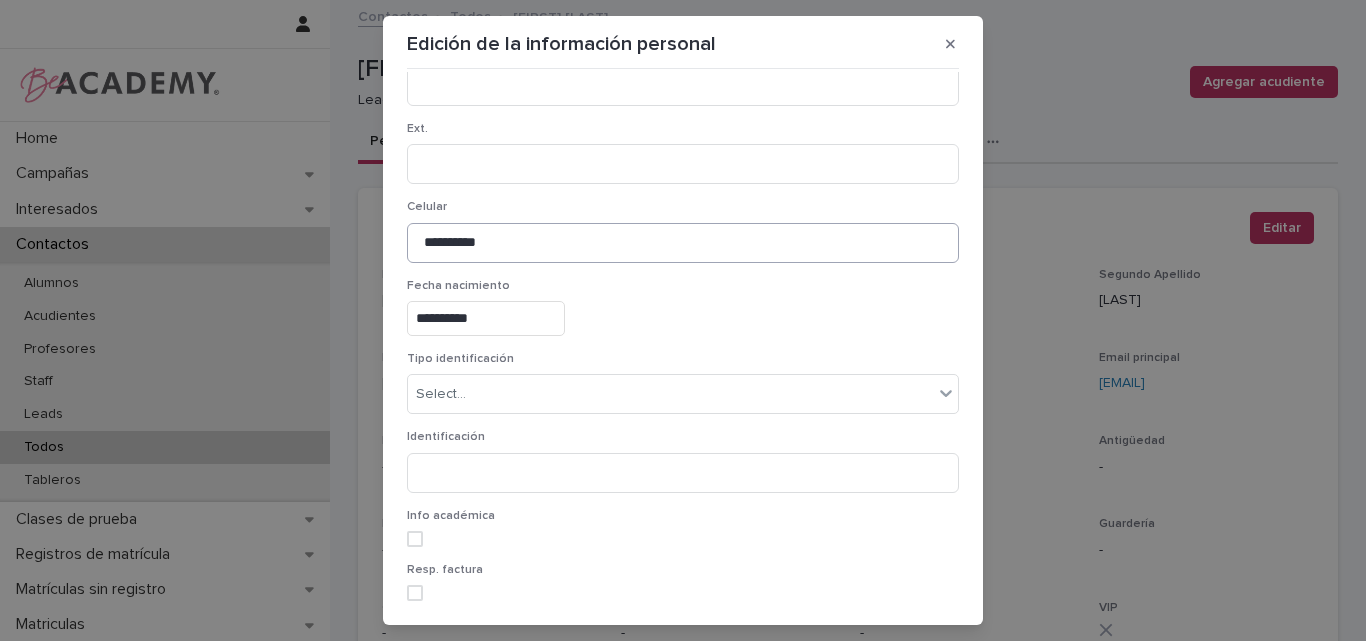 type 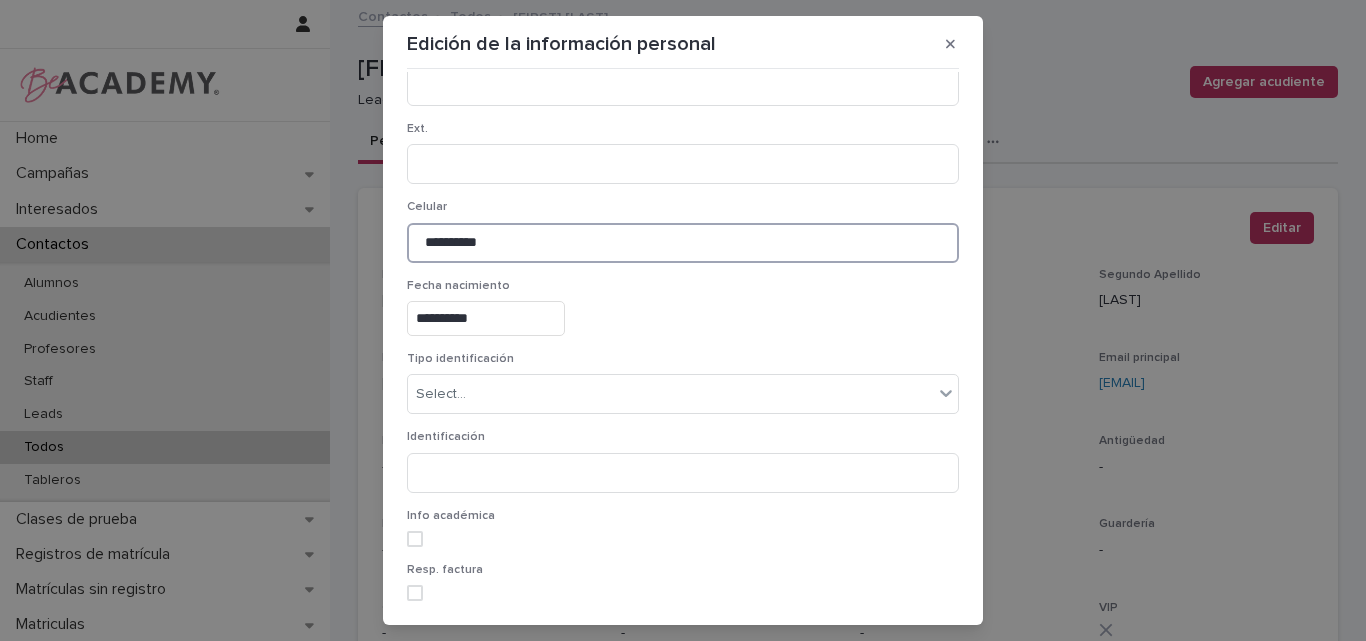 drag, startPoint x: 566, startPoint y: 246, endPoint x: 312, endPoint y: 245, distance: 254.00197 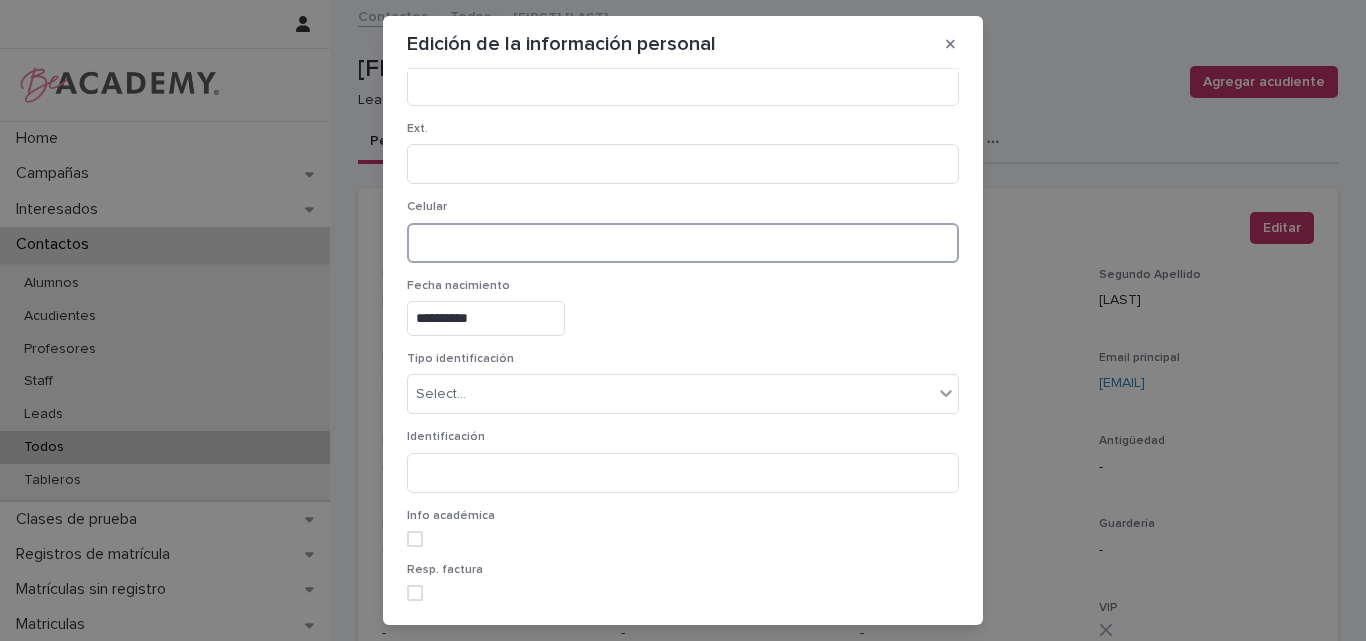 type 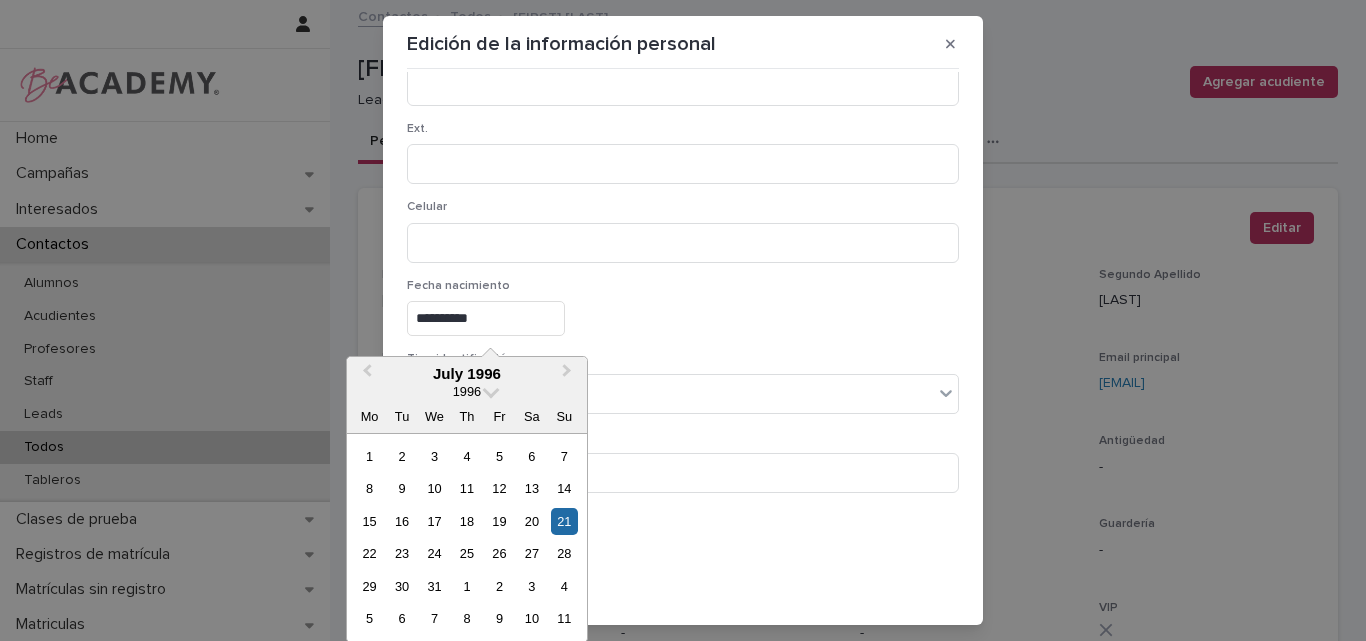 drag, startPoint x: 519, startPoint y: 320, endPoint x: 360, endPoint y: 321, distance: 159.00314 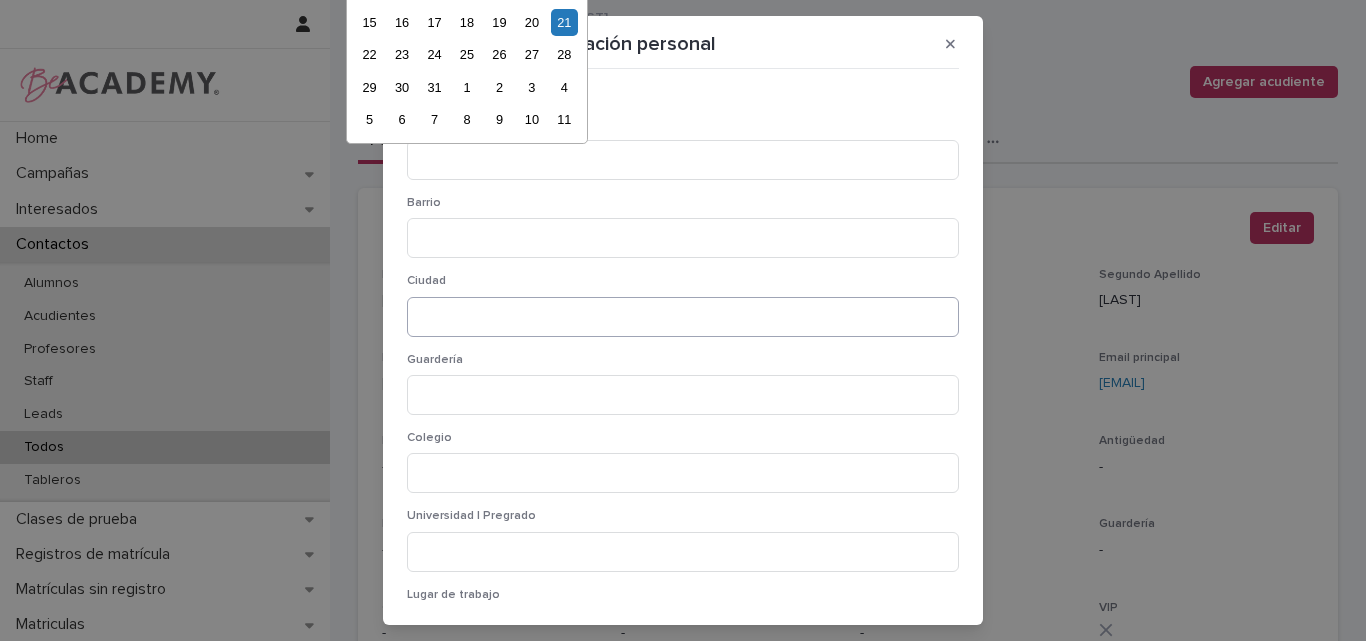 scroll, scrollTop: 600, scrollLeft: 0, axis: vertical 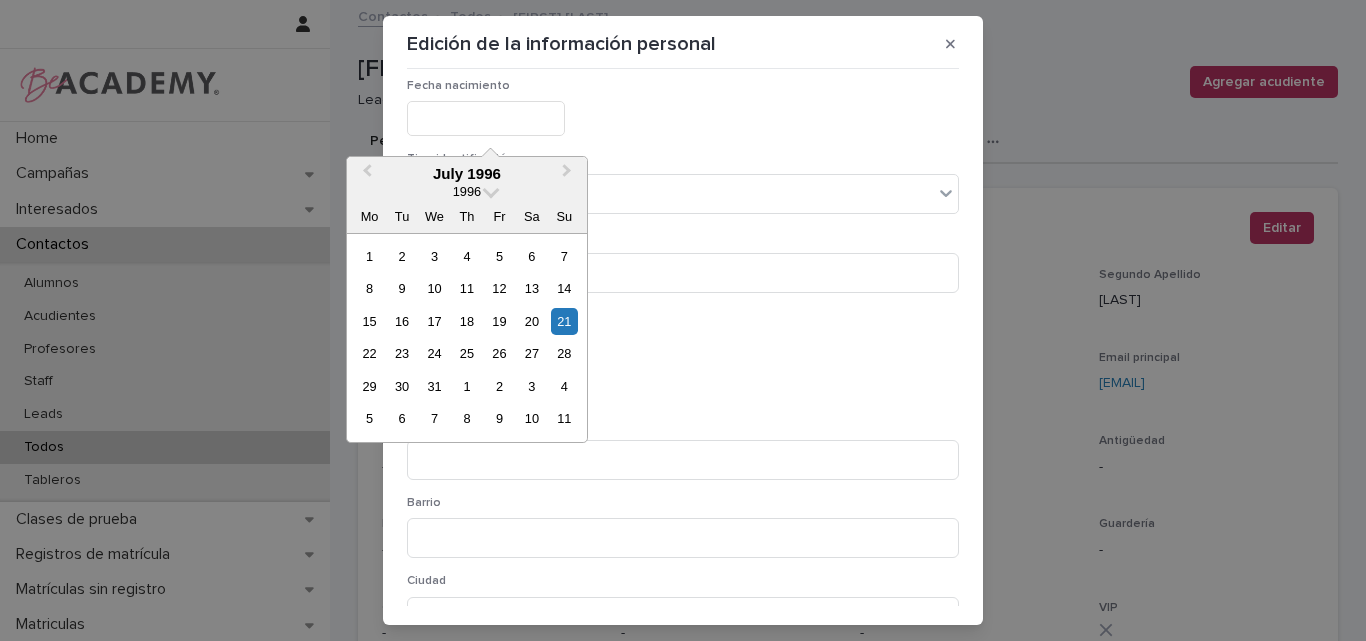 type 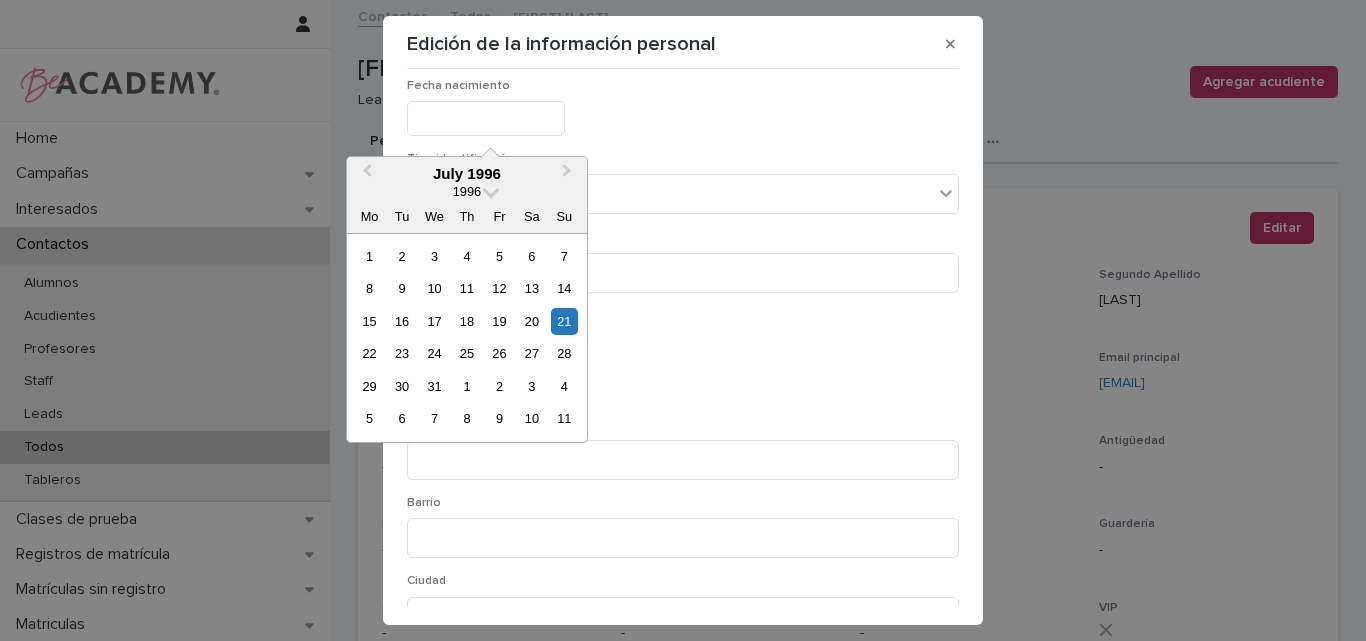 click on "Fecha nacimiento" at bounding box center (683, 115) 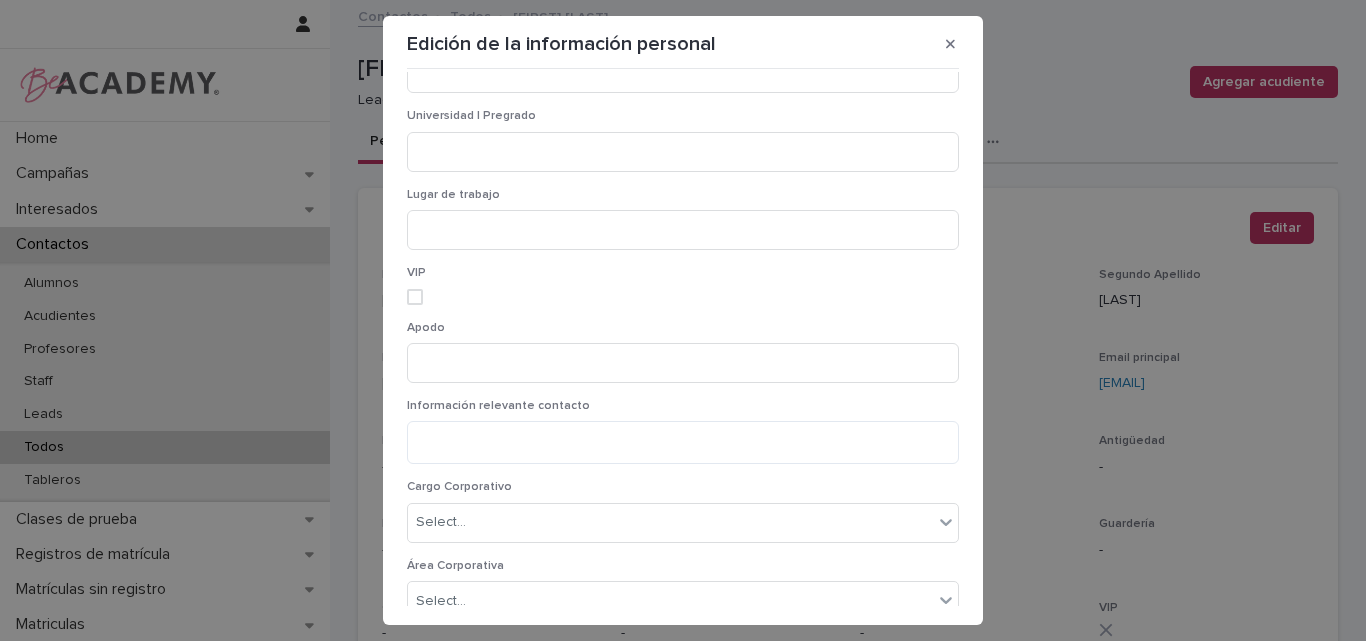 scroll, scrollTop: 1474, scrollLeft: 0, axis: vertical 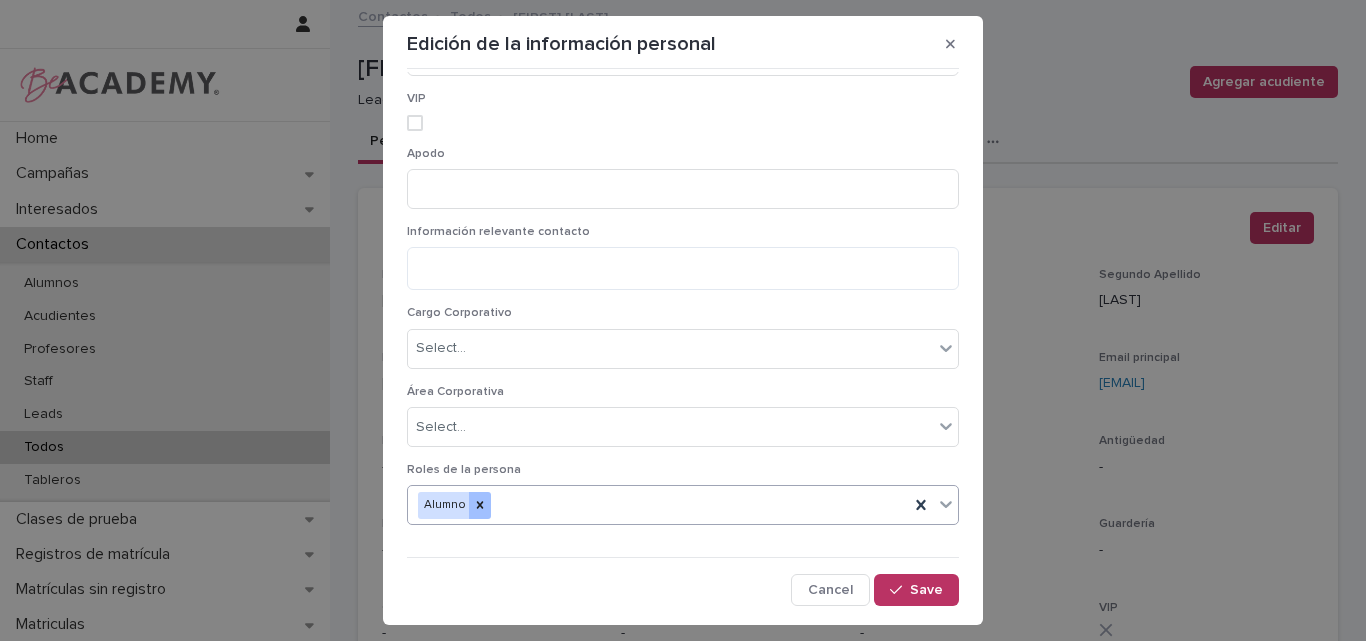click at bounding box center (480, 505) 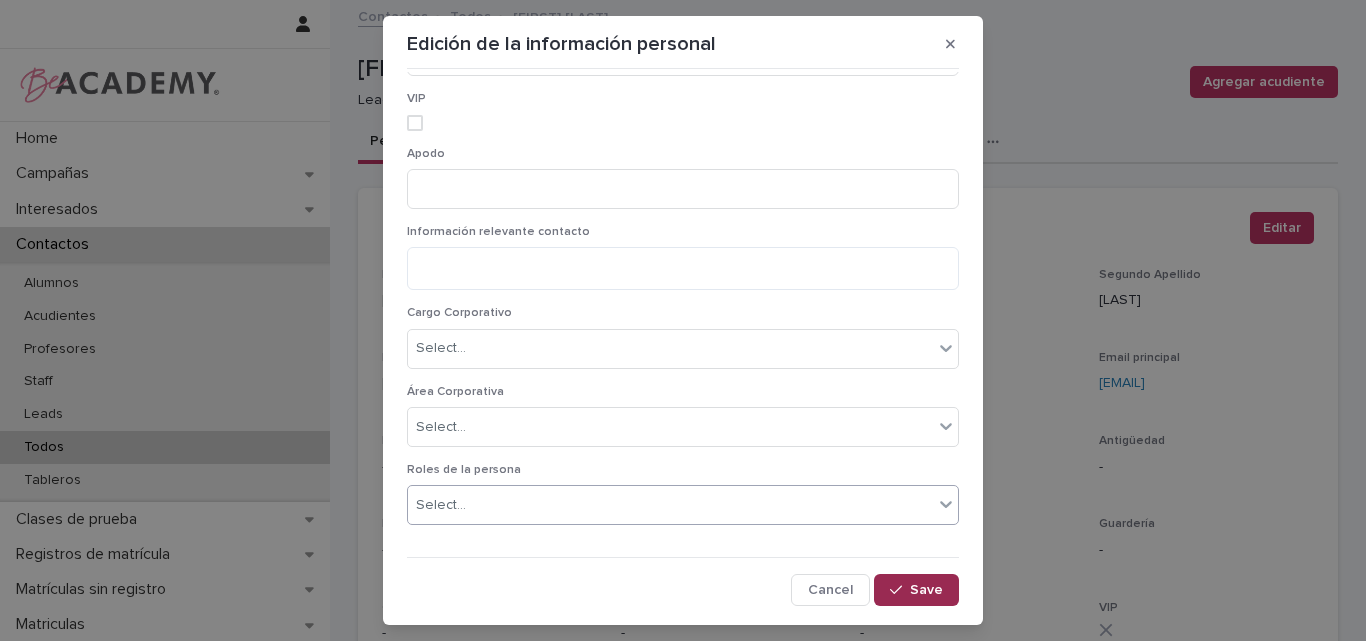 click on "Save" at bounding box center (916, 590) 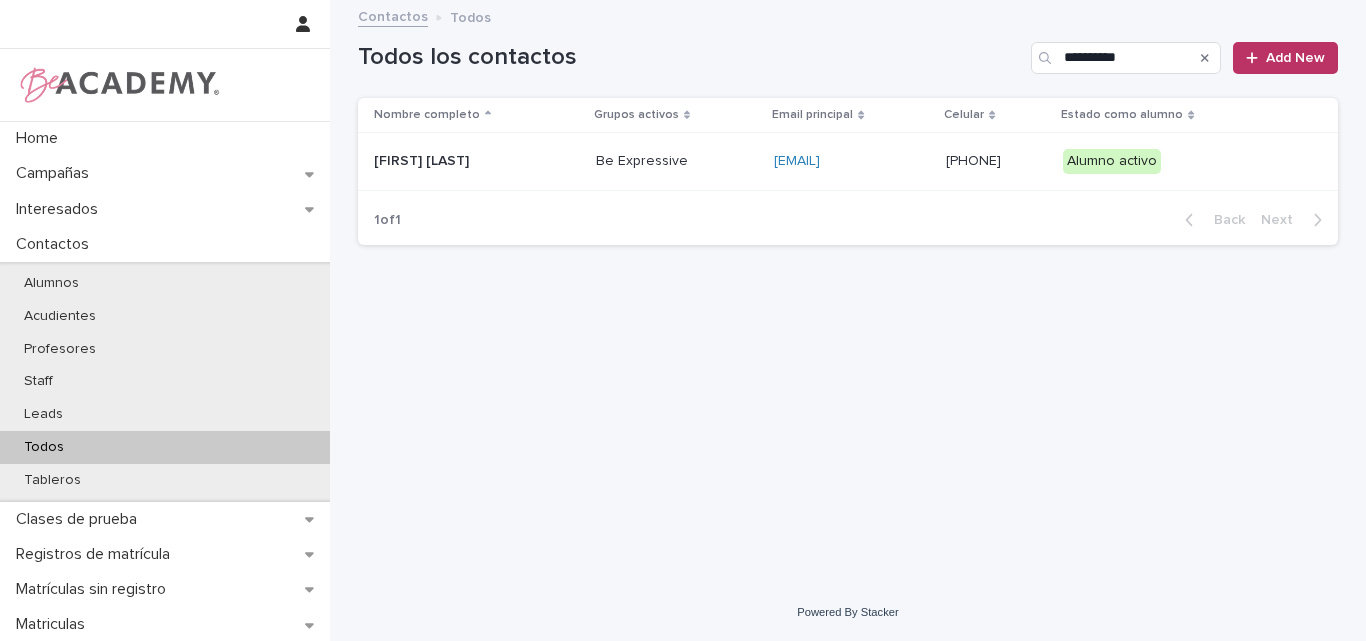 click 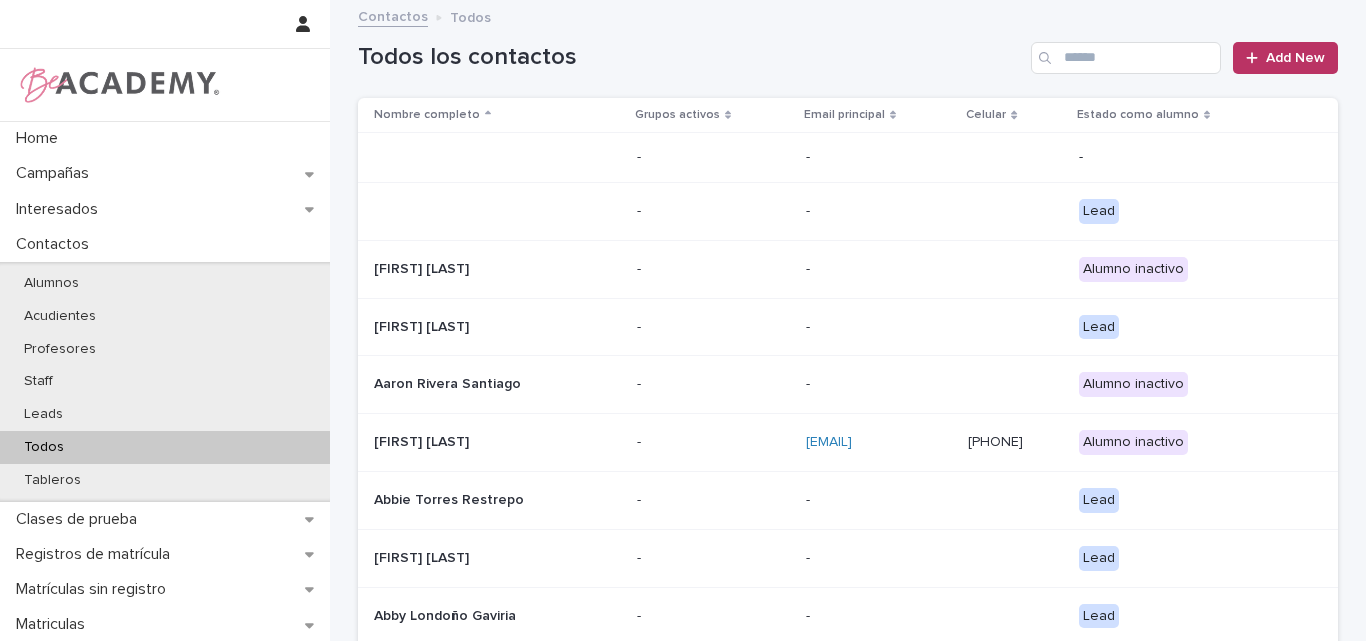 click at bounding box center (493, 211) 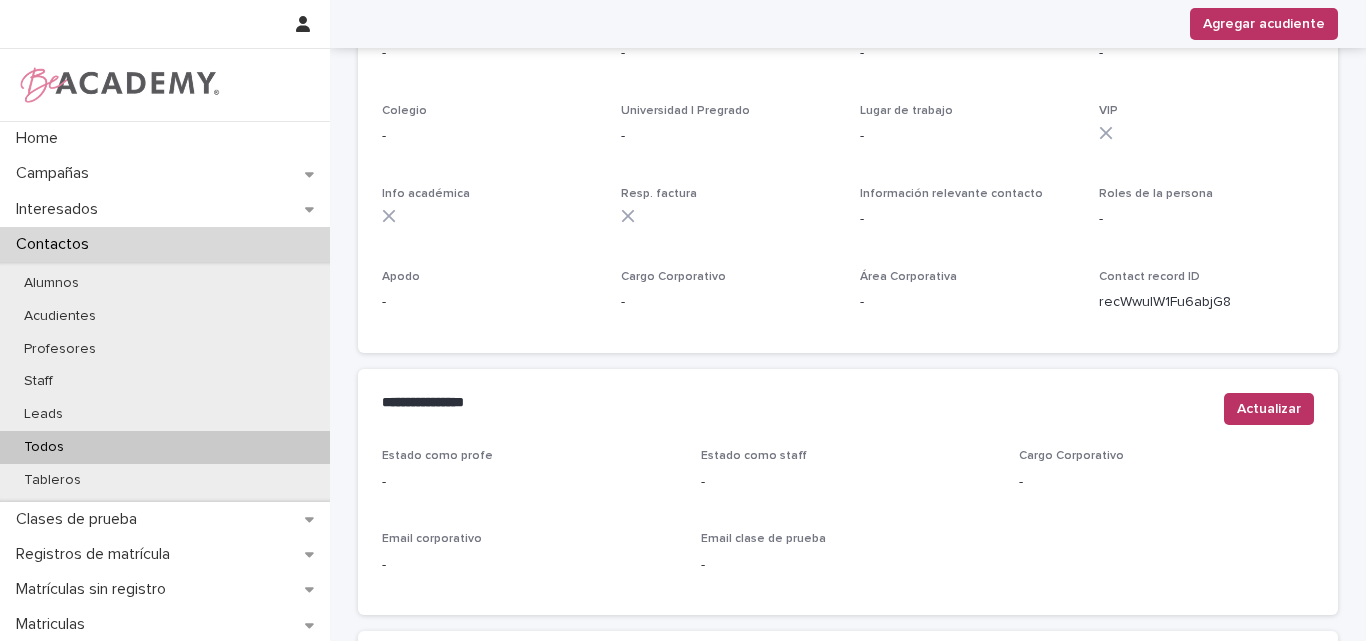 scroll, scrollTop: 0, scrollLeft: 0, axis: both 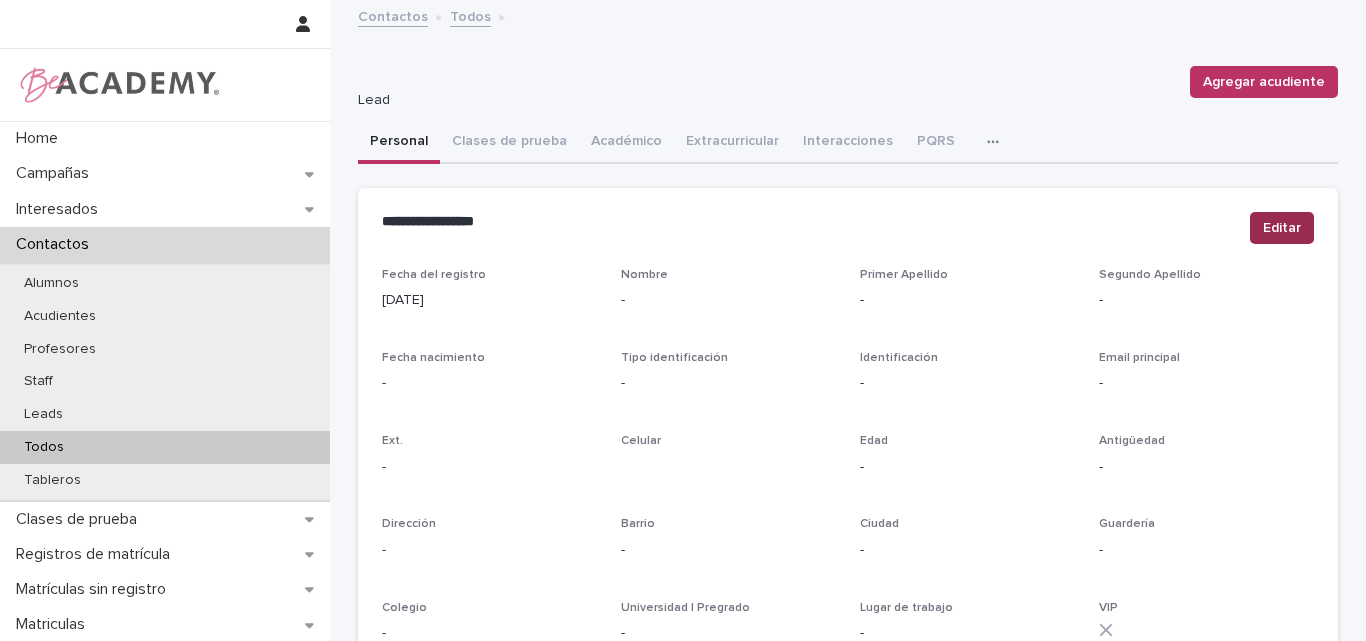 click on "Editar" at bounding box center [1282, 228] 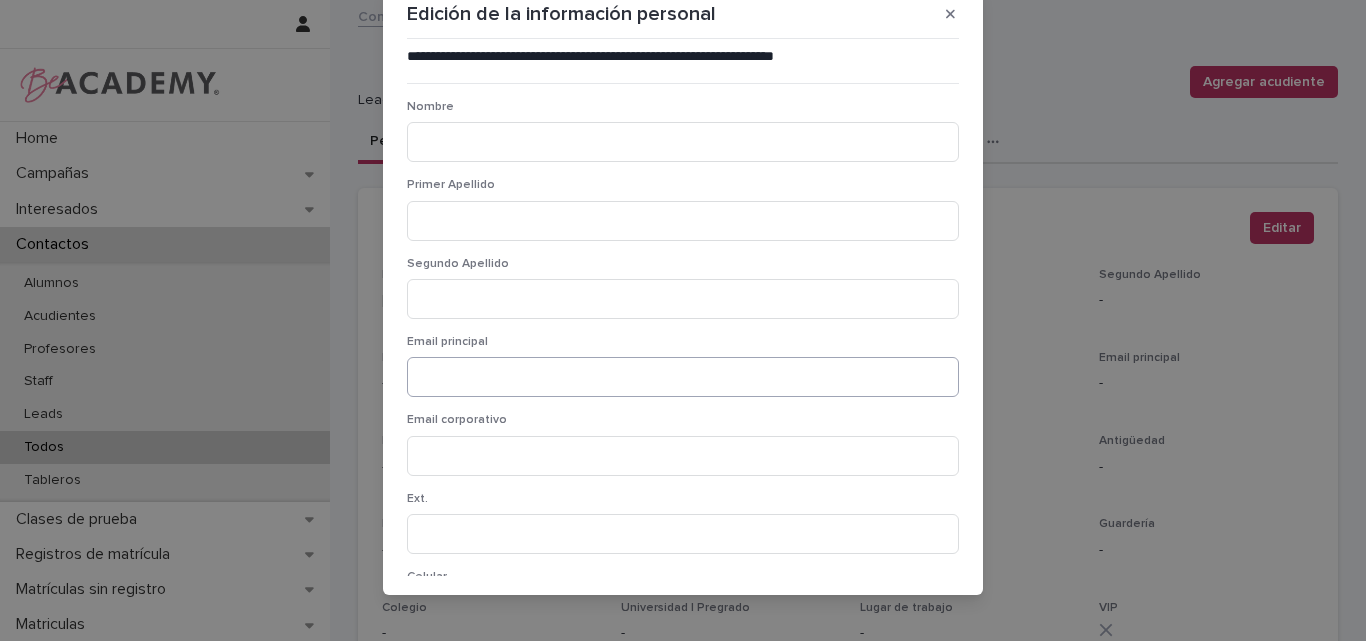 scroll, scrollTop: 44, scrollLeft: 0, axis: vertical 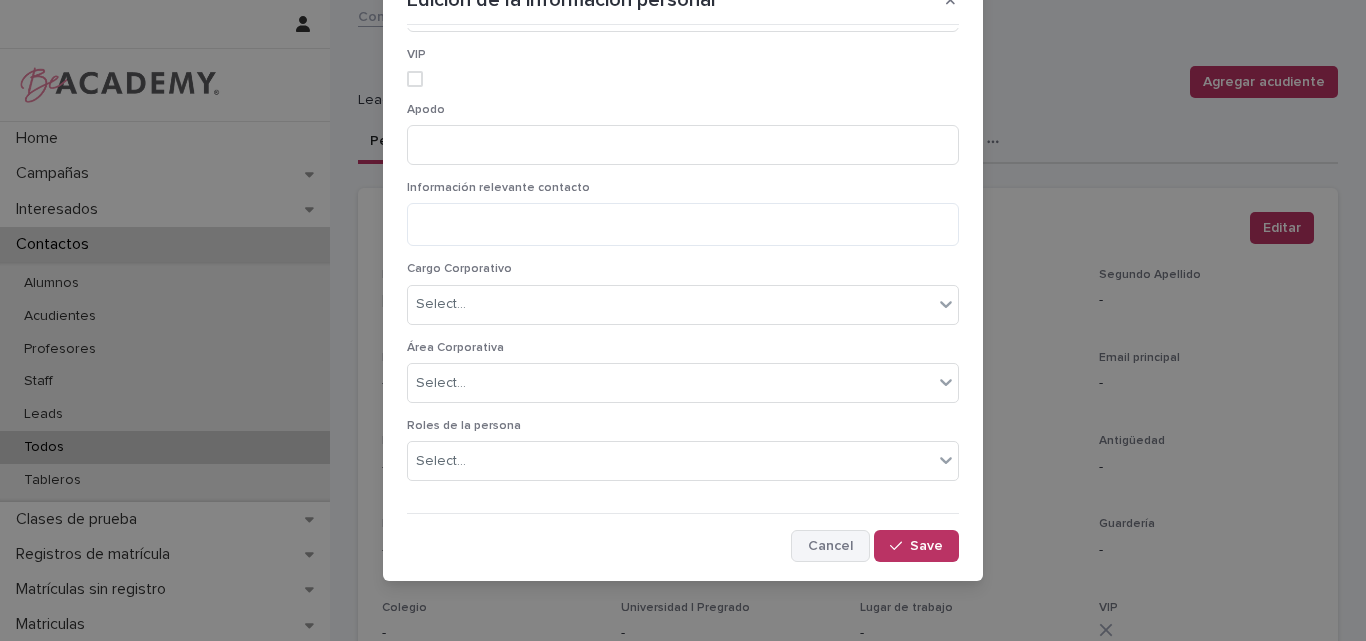click on "Cancel" at bounding box center [830, 546] 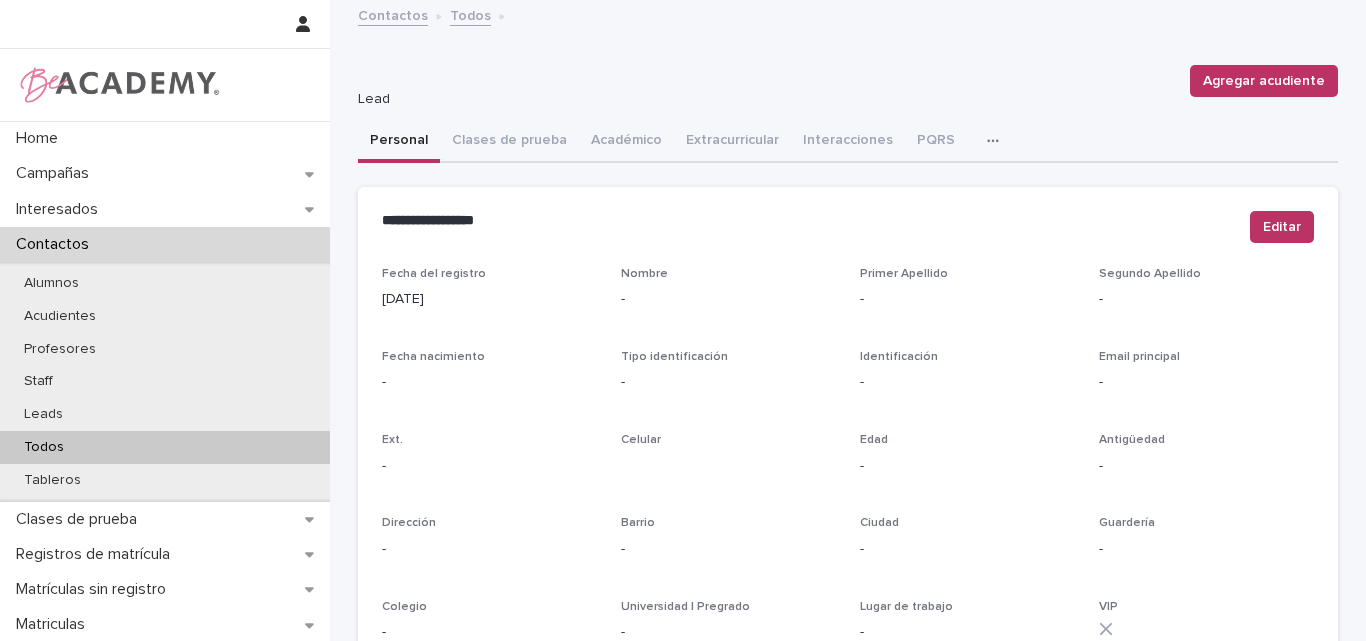 scroll, scrollTop: 0, scrollLeft: 0, axis: both 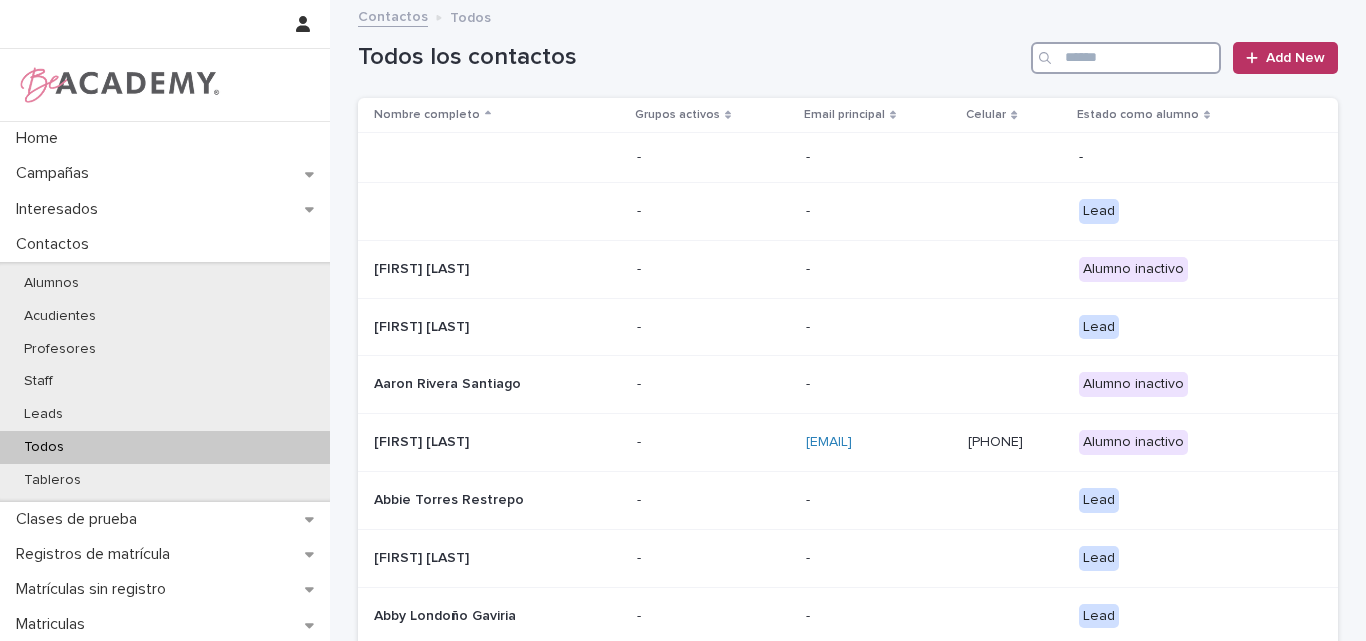 click at bounding box center [1126, 58] 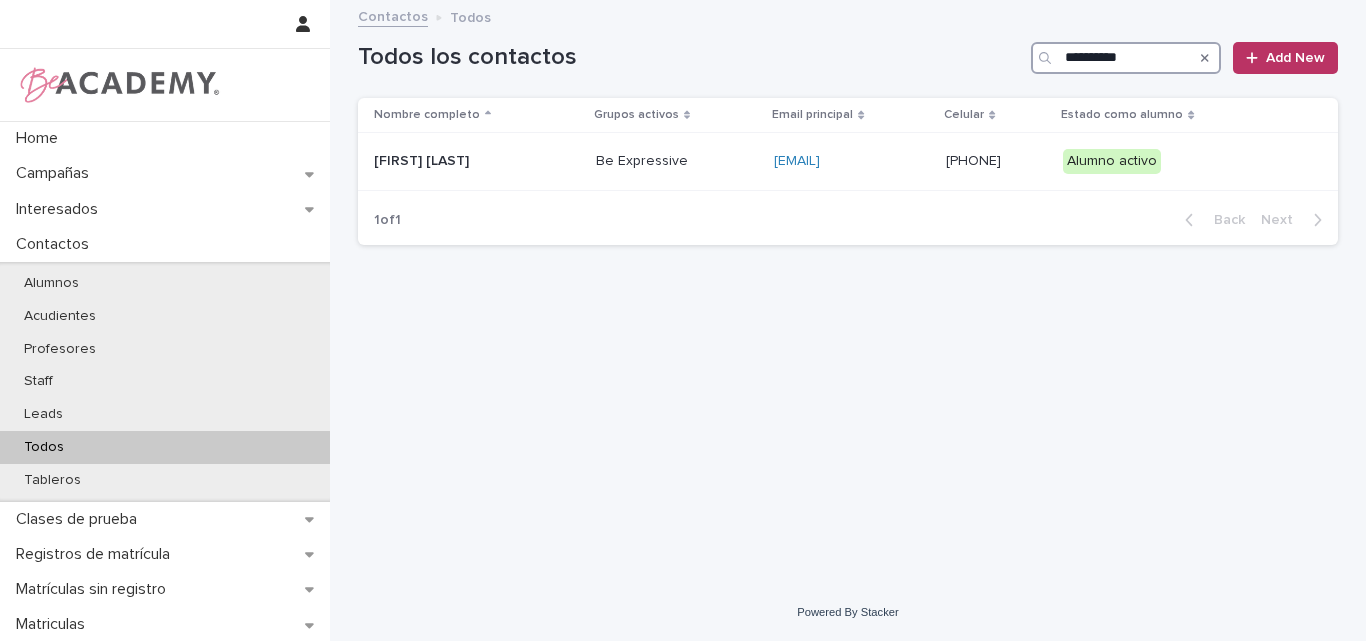type on "**********" 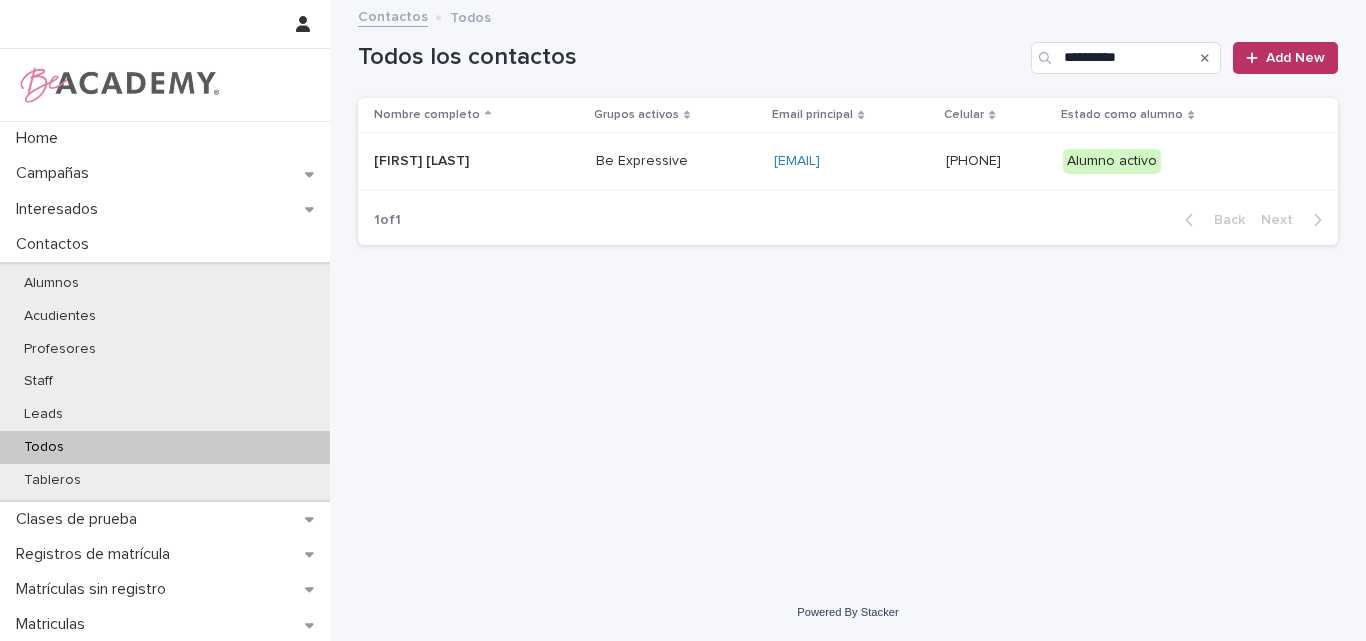 click on "Ana Maria Sepulveda Zuleta" at bounding box center [473, 162] 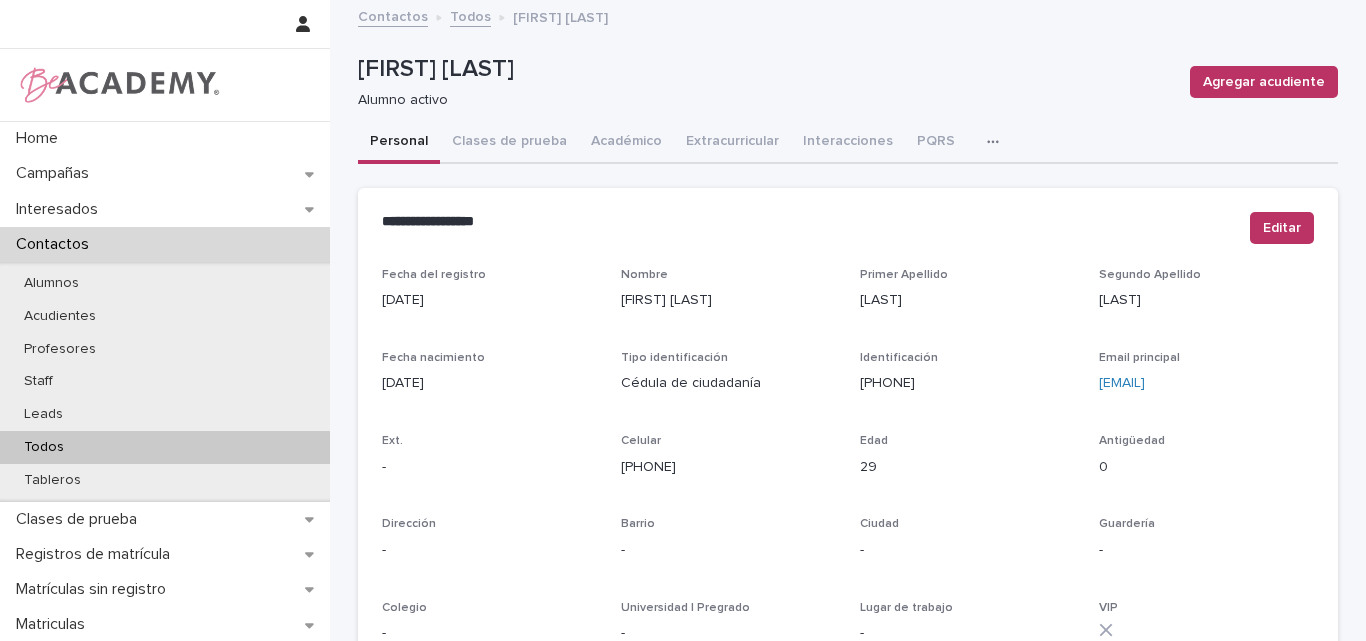 click on "Todos" at bounding box center (44, 447) 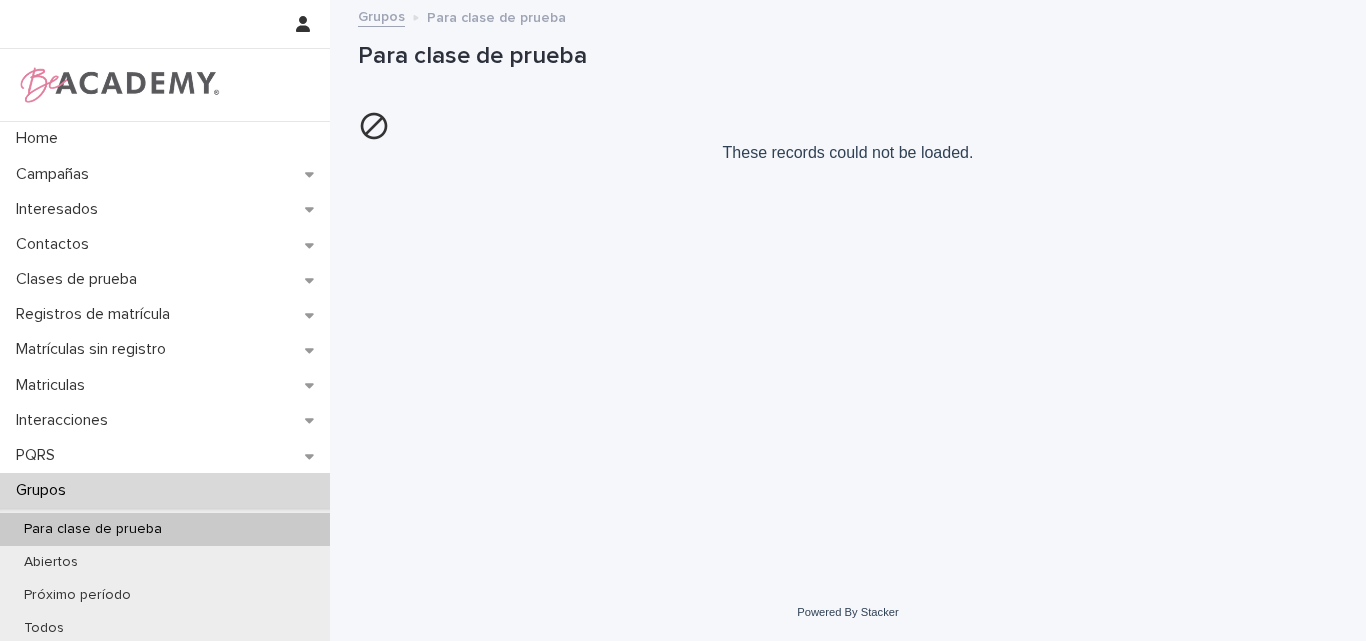 scroll, scrollTop: 0, scrollLeft: 0, axis: both 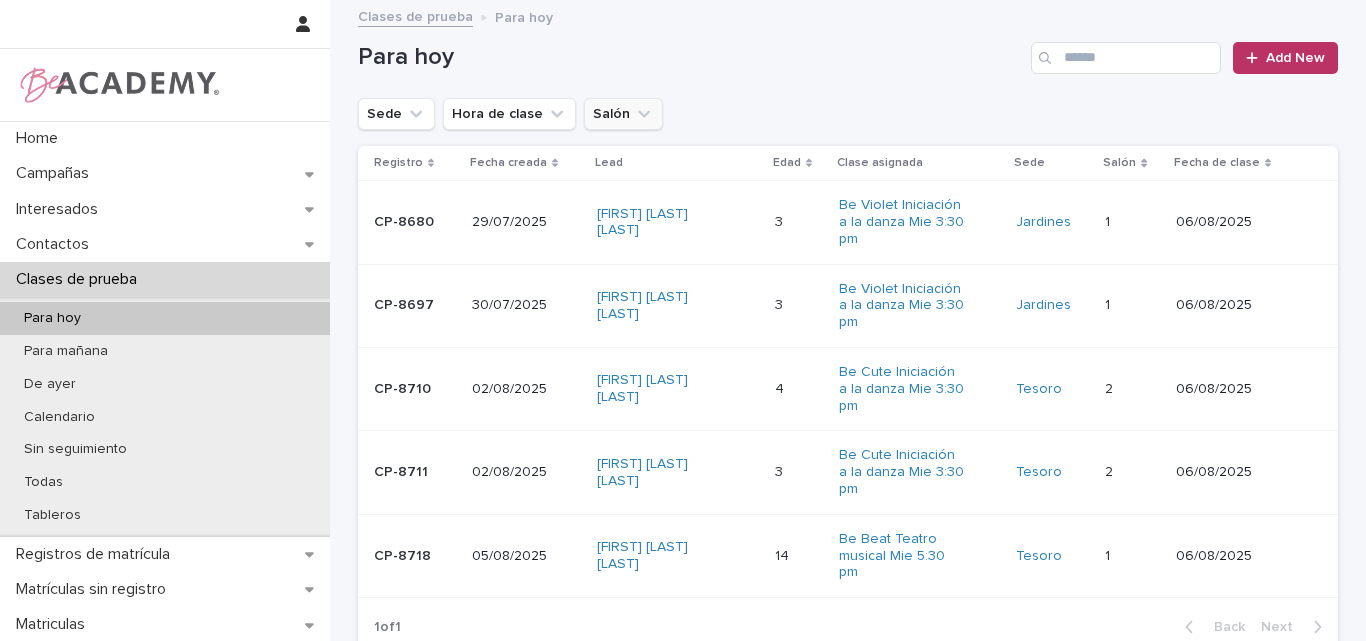 click 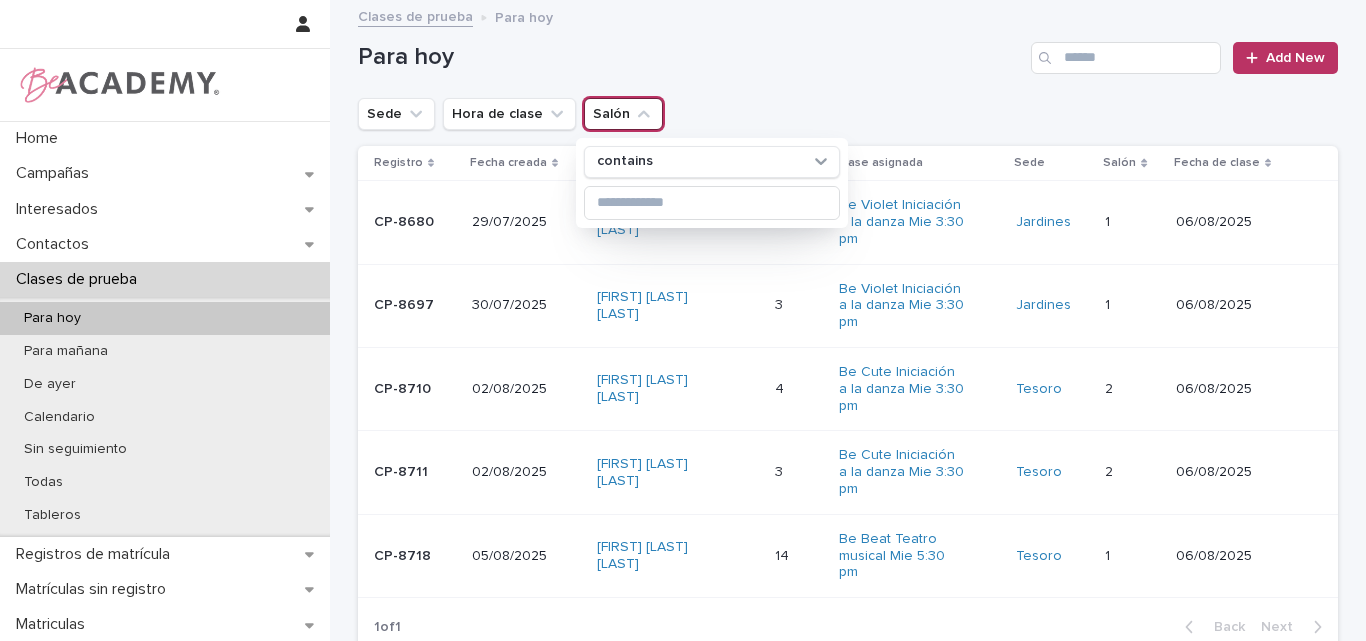 click on "Para hoy" at bounding box center (690, 57) 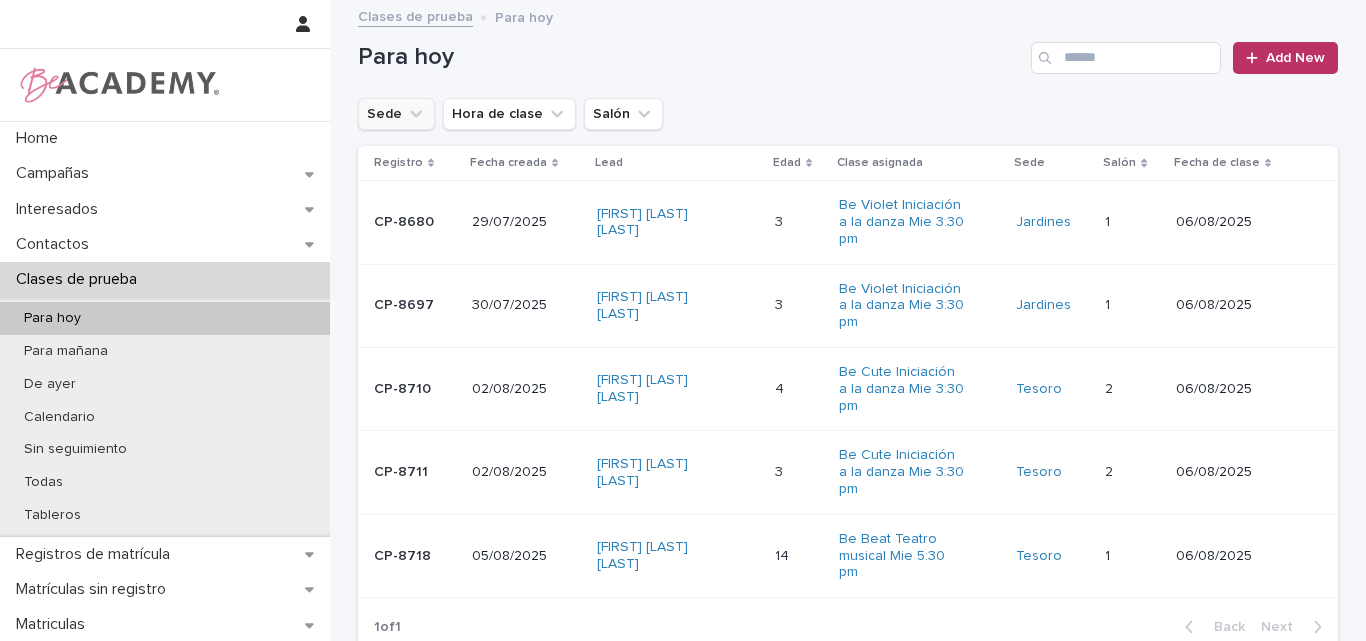 click 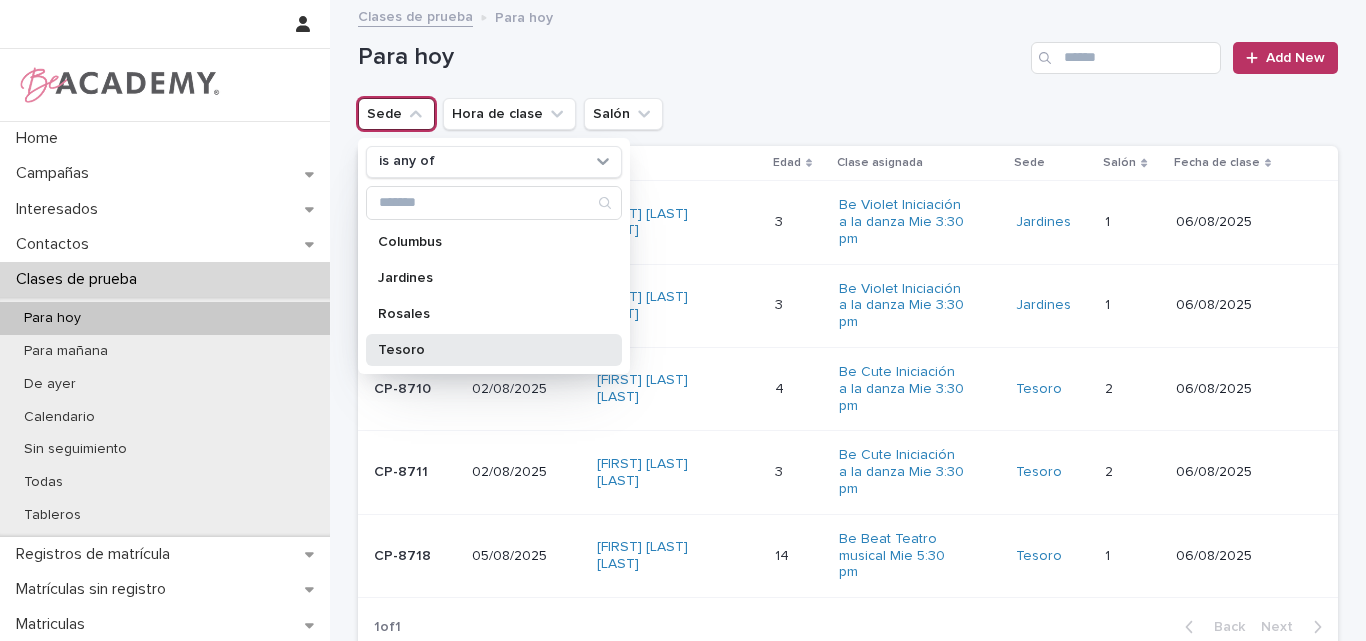 click on "Tesoro" at bounding box center (484, 350) 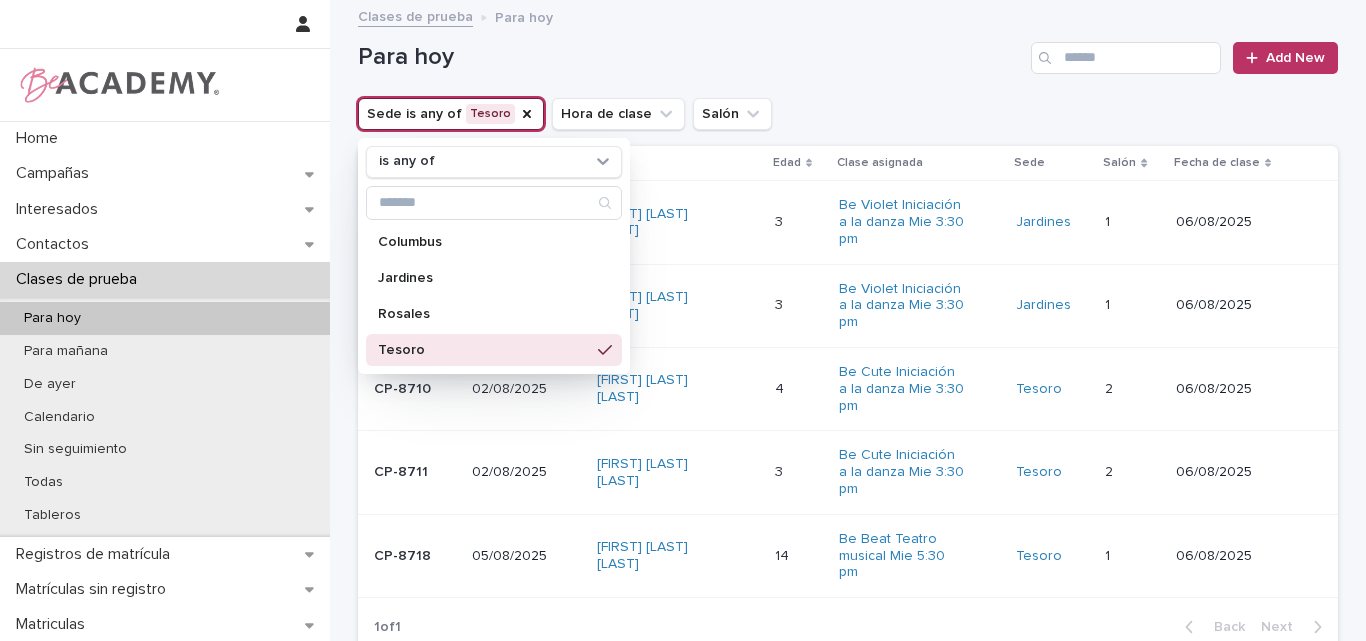 click on "Para hoy Add New" at bounding box center (848, 50) 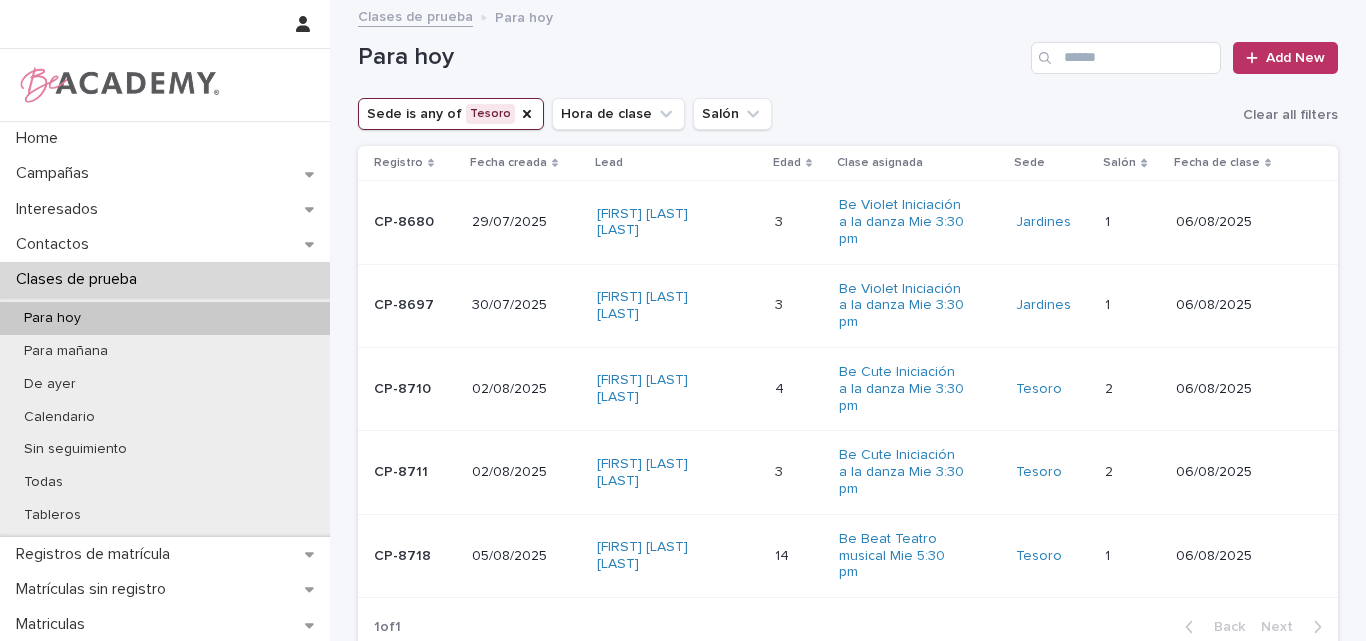 click on "Para hoy" at bounding box center (690, 57) 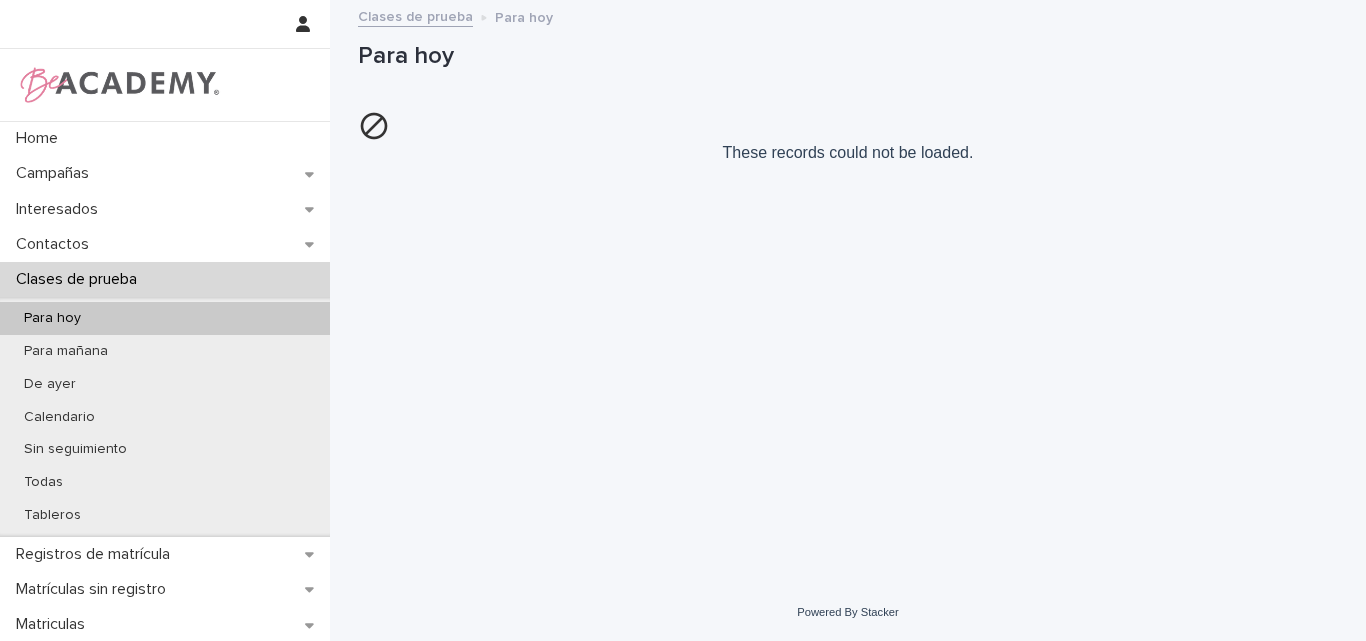 click on "These records could not be loaded." at bounding box center (848, 136) 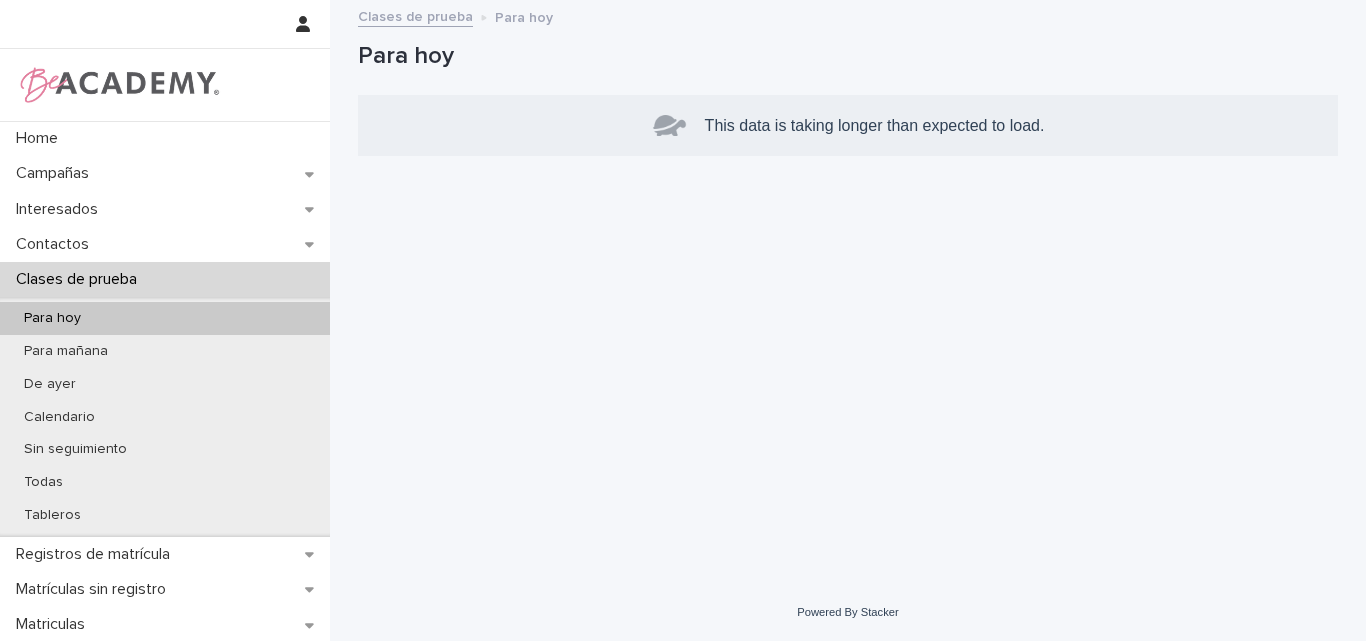 click on "Para hoy" at bounding box center [165, 318] 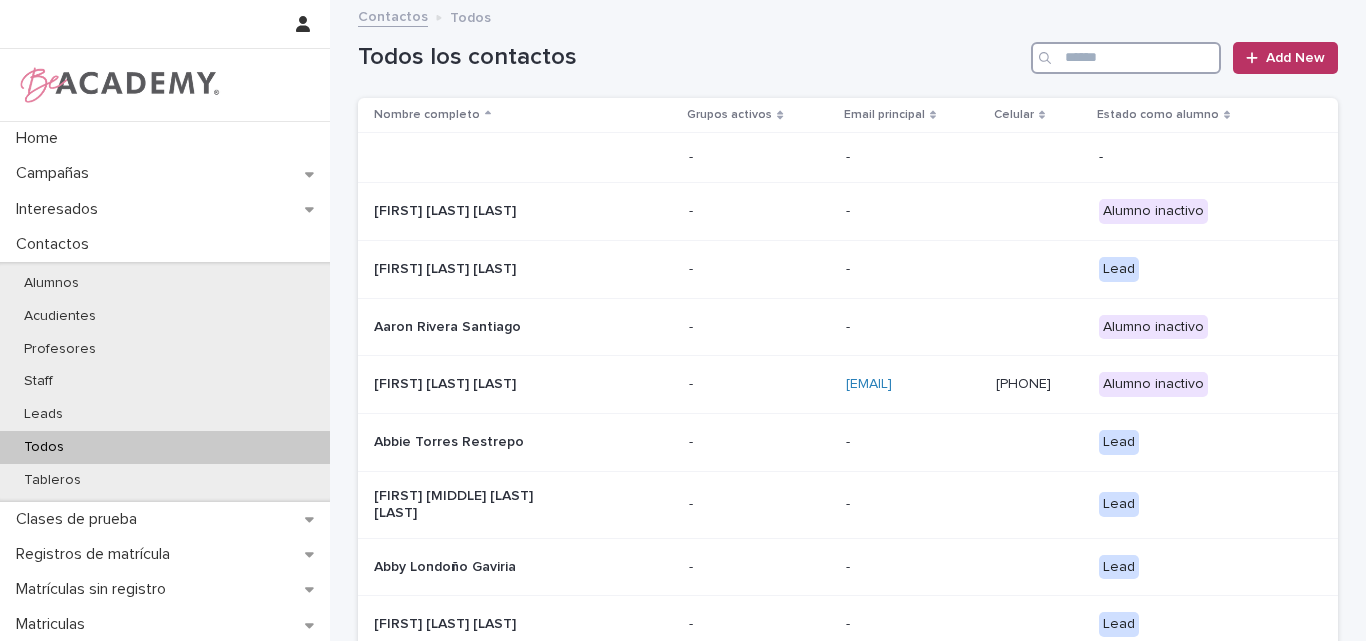 scroll, scrollTop: 0, scrollLeft: 0, axis: both 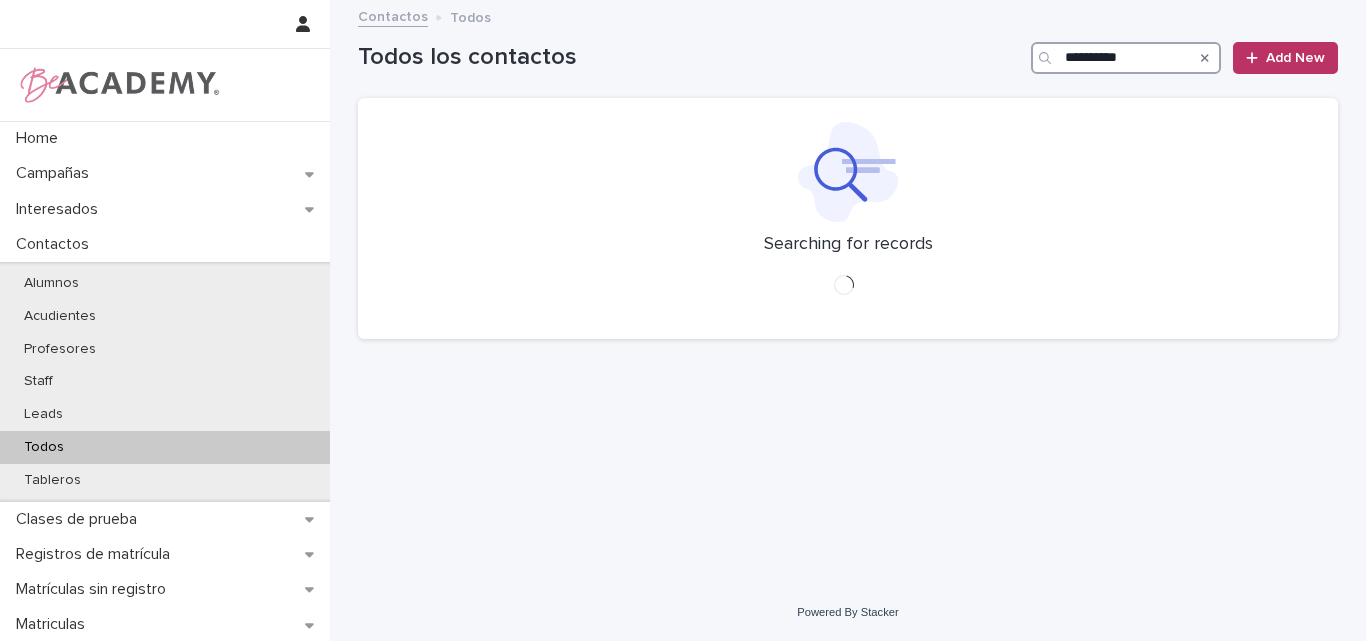 type on "**********" 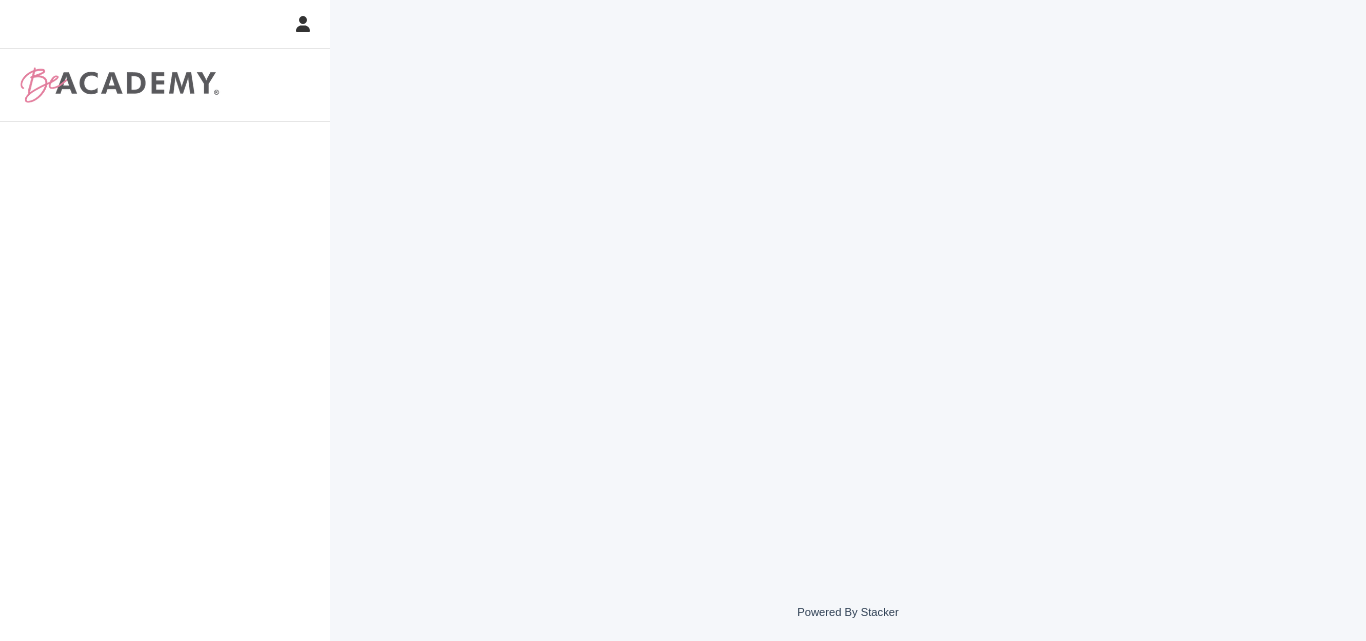 scroll, scrollTop: 0, scrollLeft: 0, axis: both 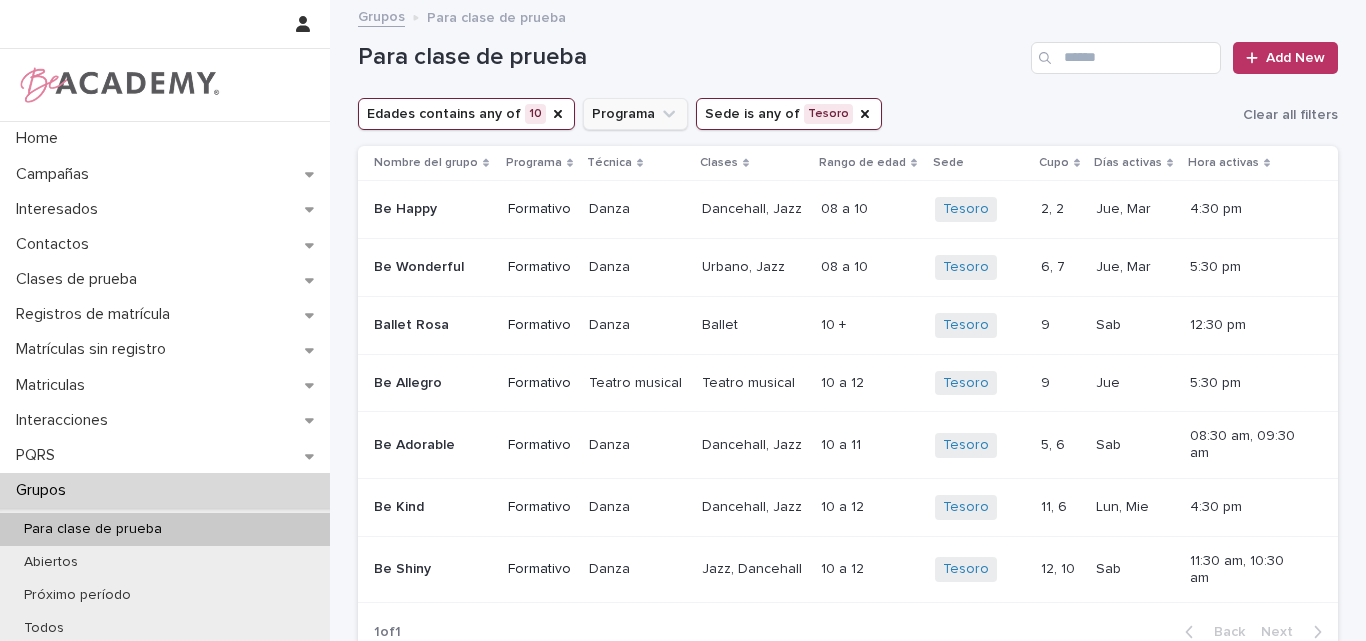 click 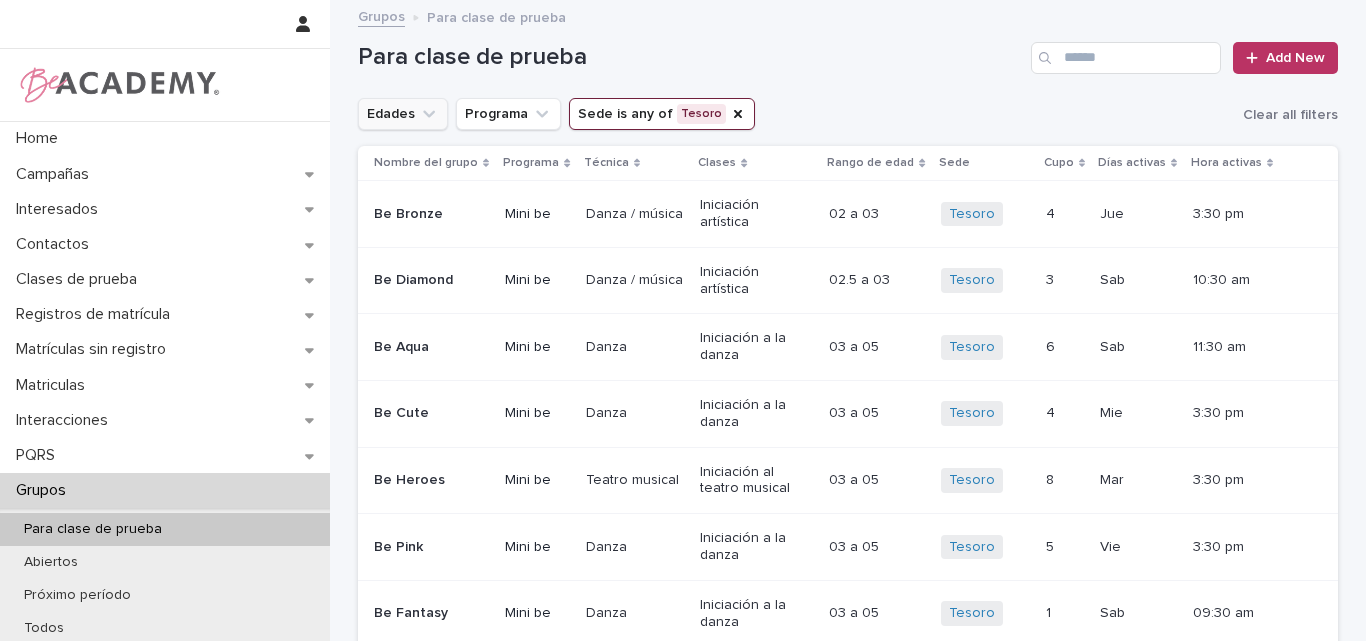 click 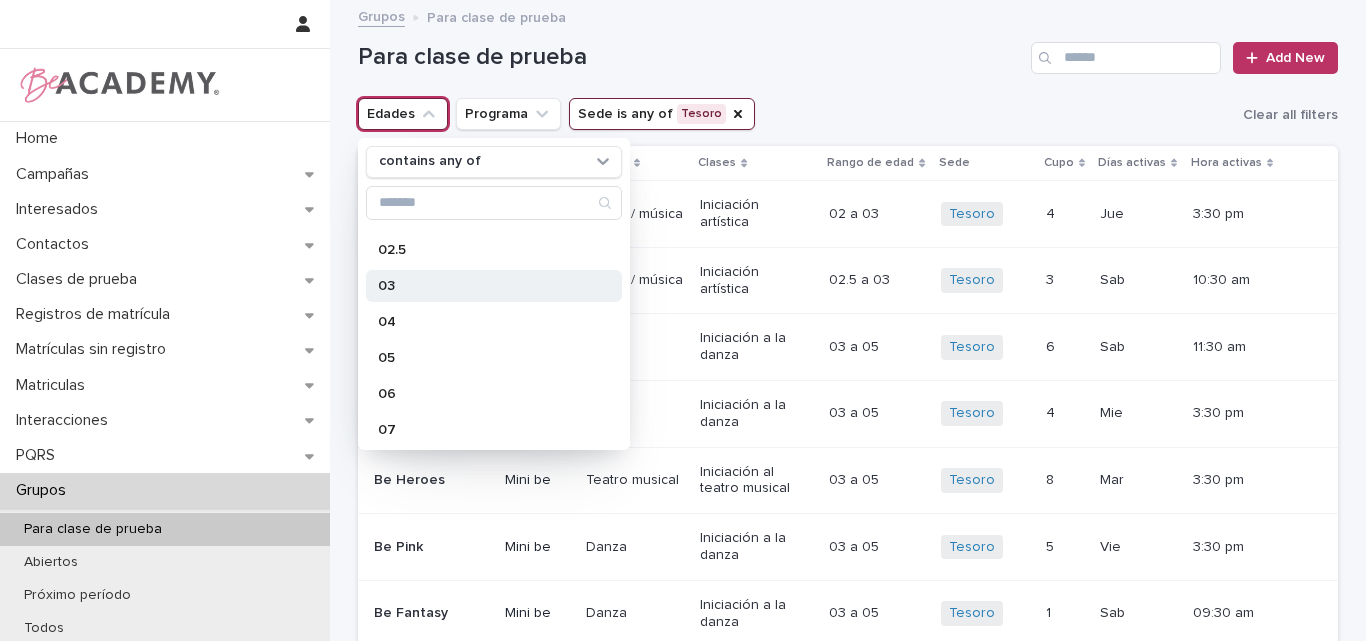 scroll, scrollTop: 200, scrollLeft: 0, axis: vertical 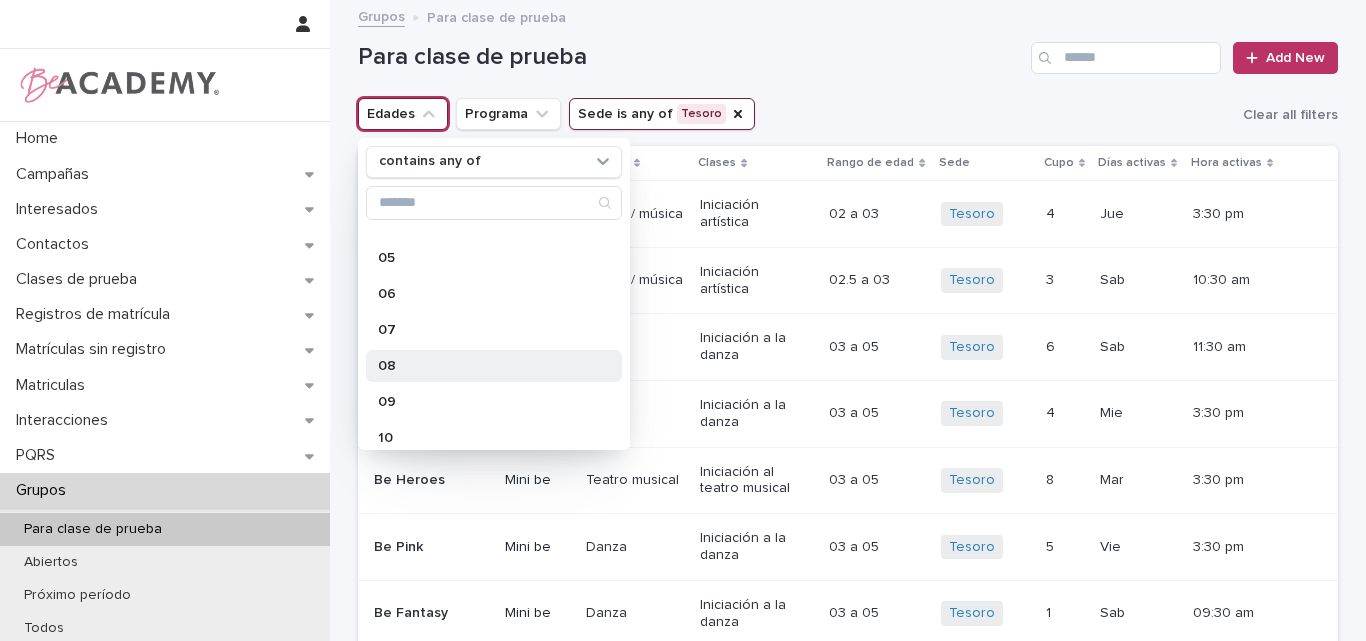 click on "08" at bounding box center [484, 366] 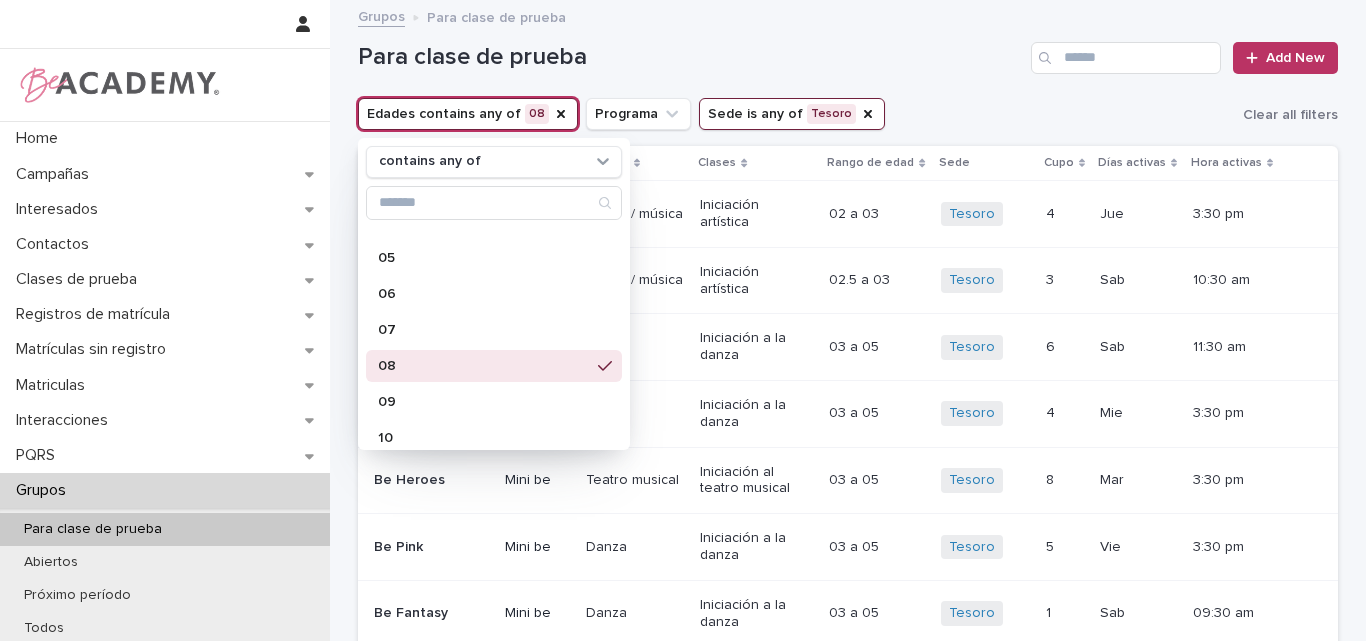 click on "Grupos Para clase de prueba" at bounding box center (848, 18) 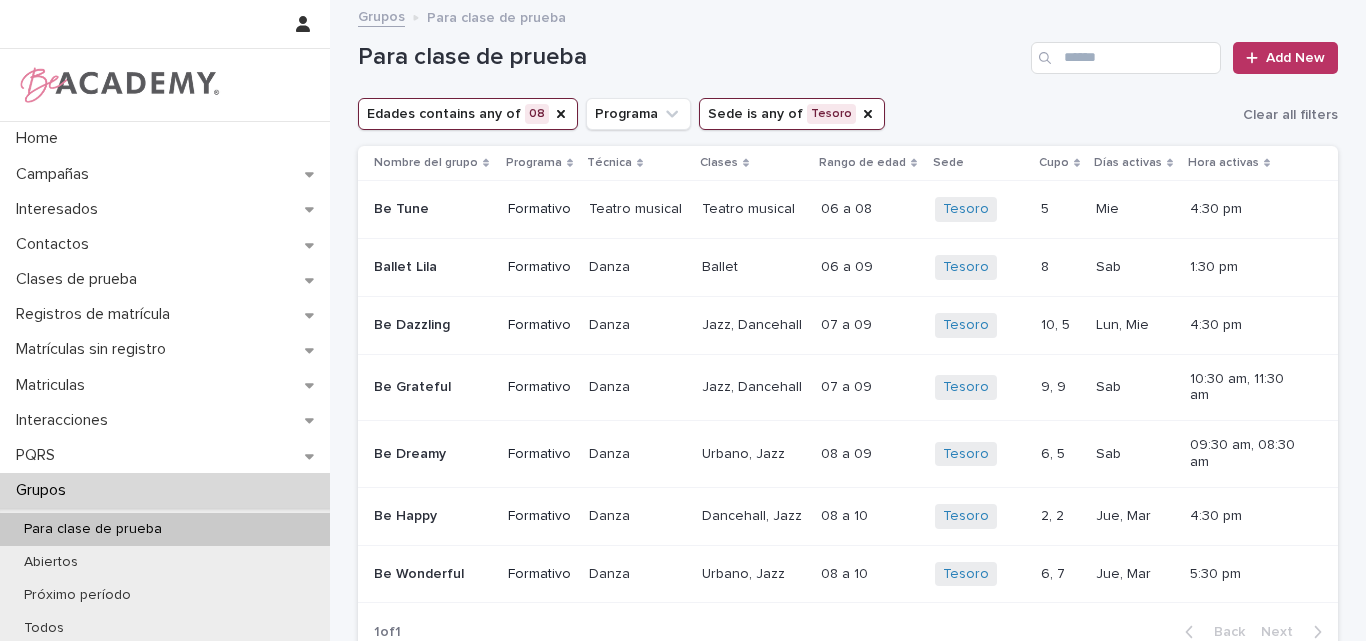 scroll, scrollTop: 100, scrollLeft: 0, axis: vertical 